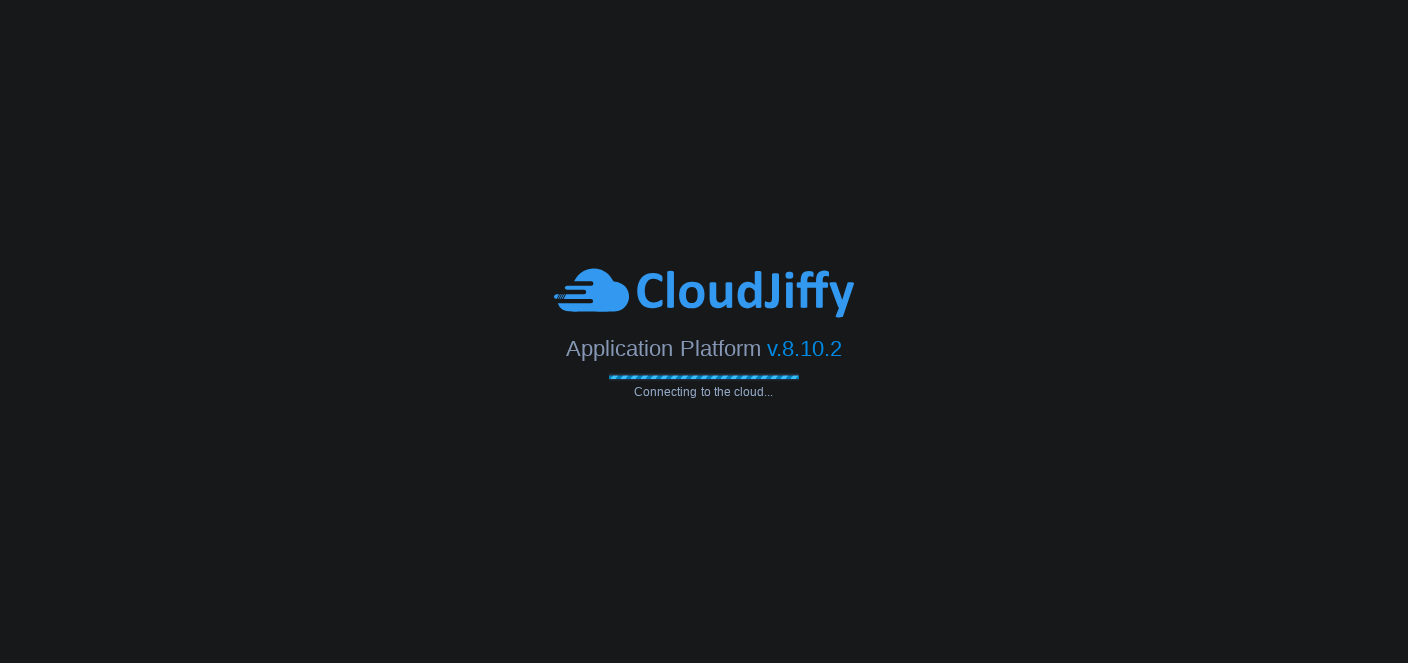scroll, scrollTop: 0, scrollLeft: 0, axis: both 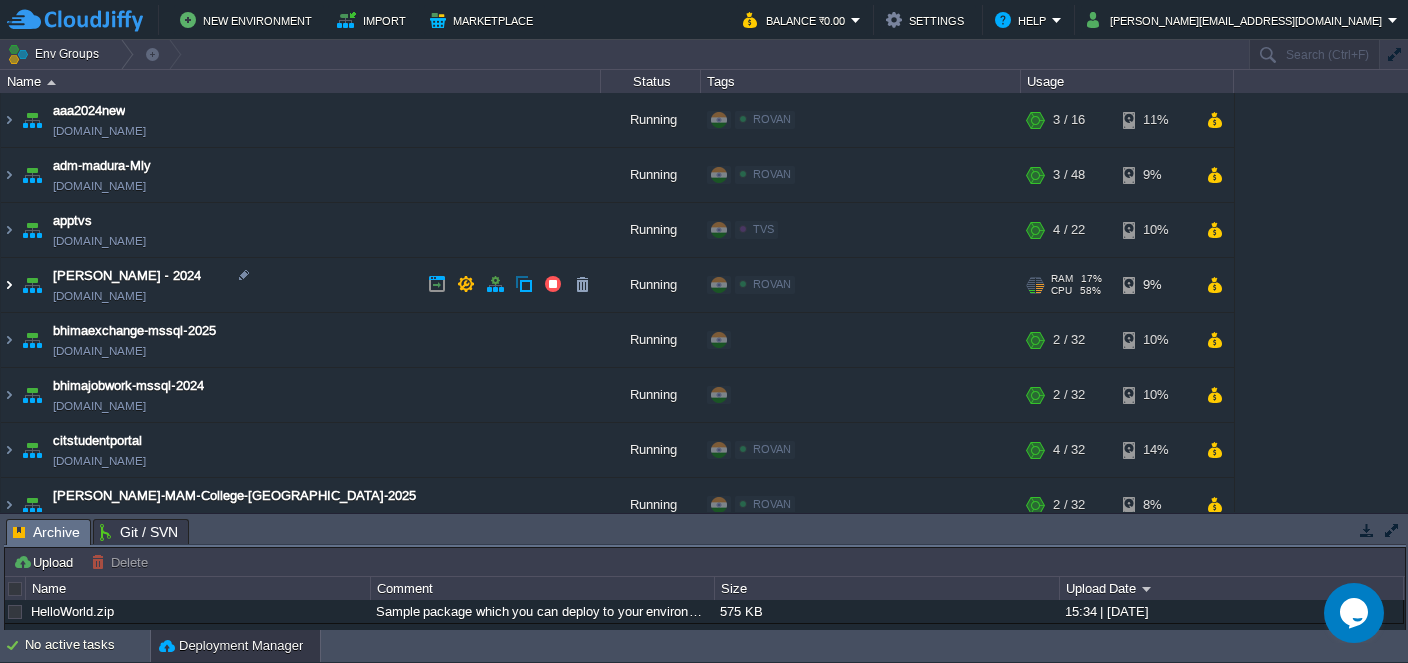 click at bounding box center [9, 285] 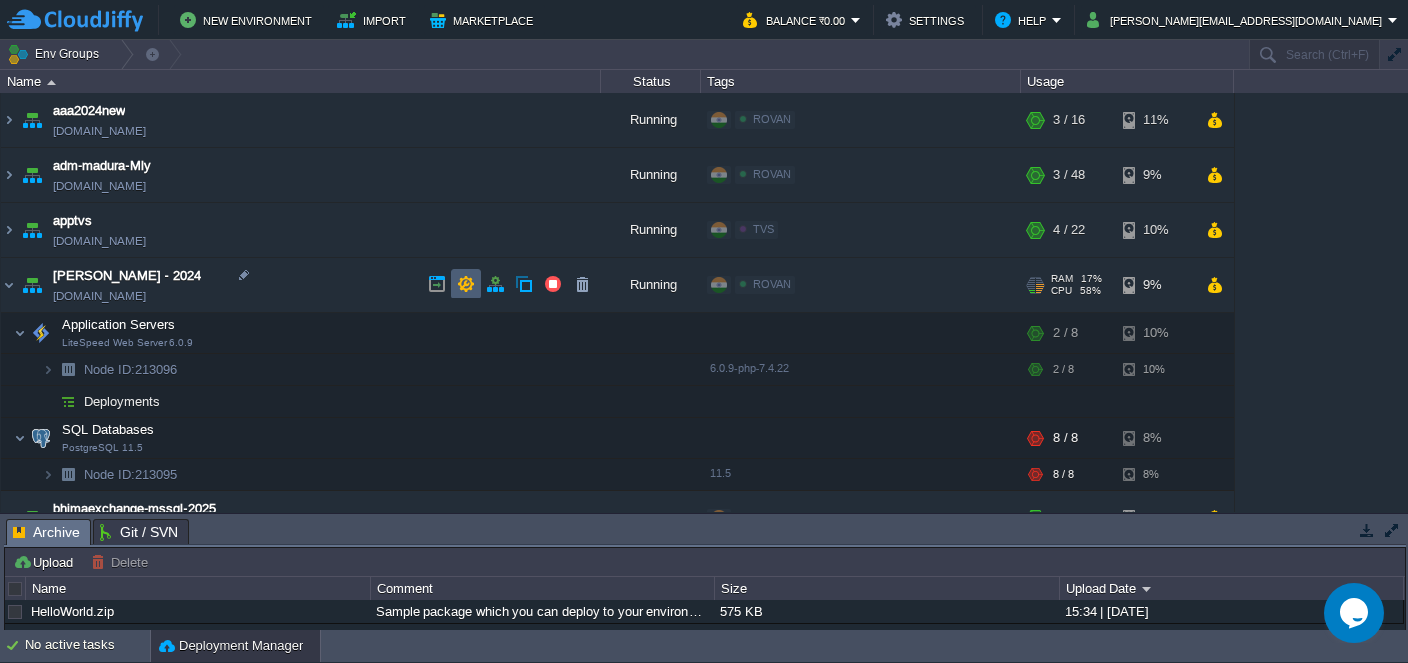 click at bounding box center [466, 284] 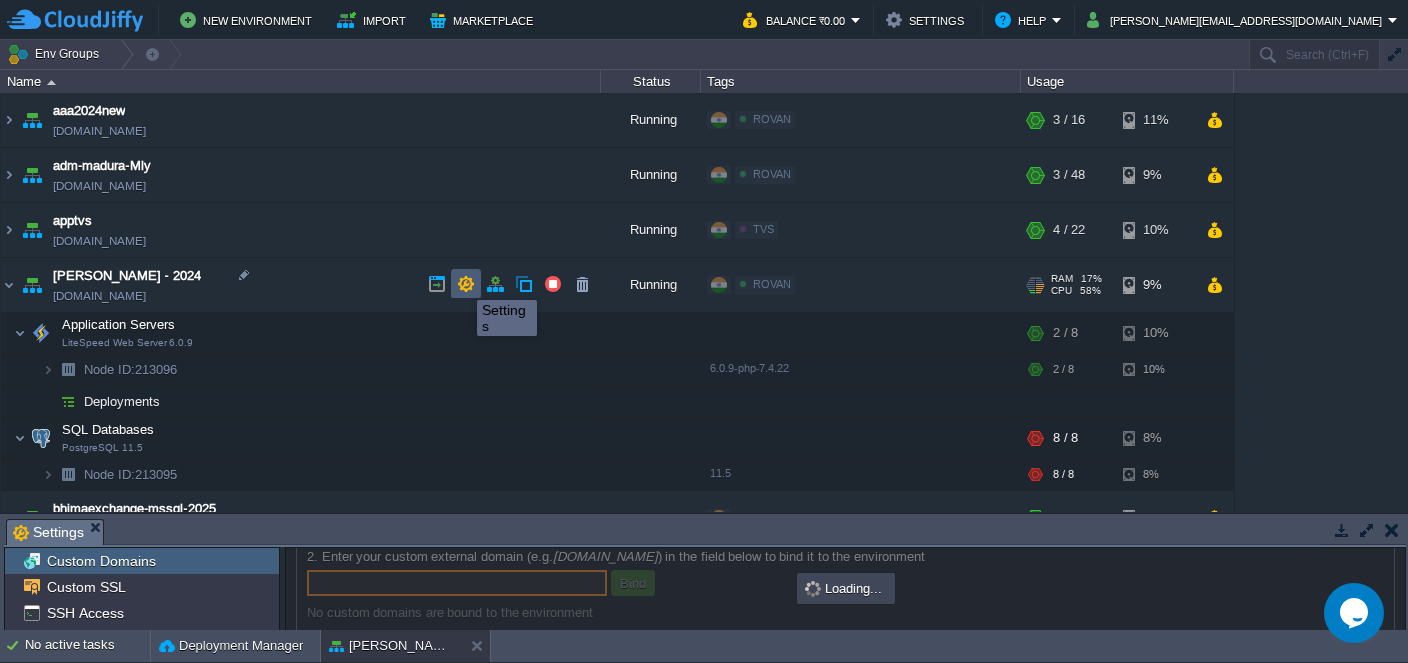 scroll, scrollTop: 163, scrollLeft: 0, axis: vertical 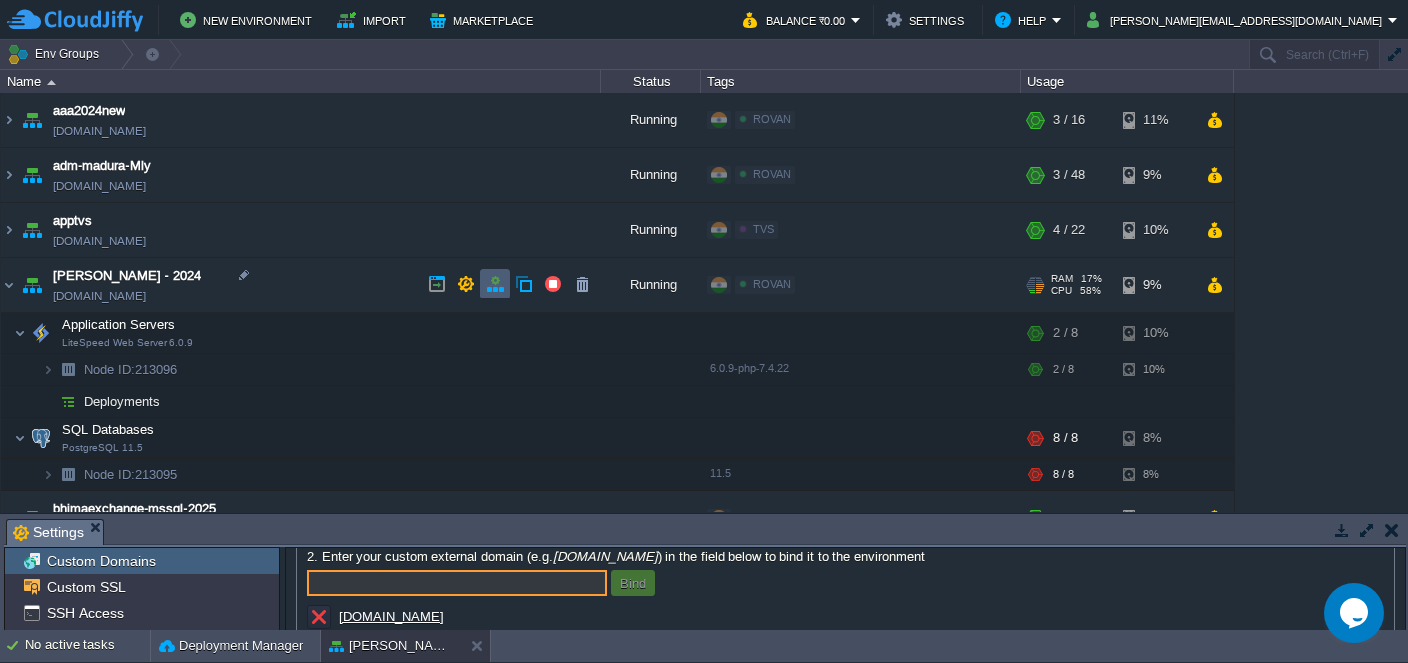 click at bounding box center (495, 284) 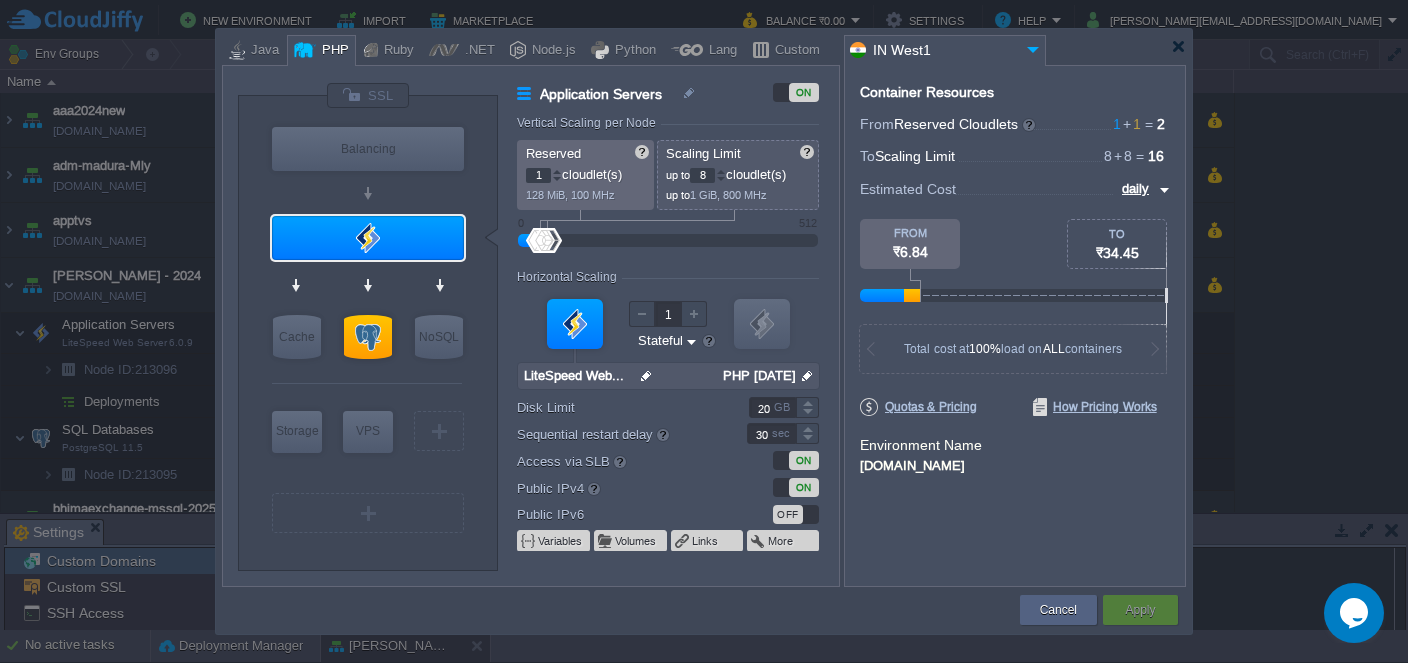 click on "8" at bounding box center [702, 175] 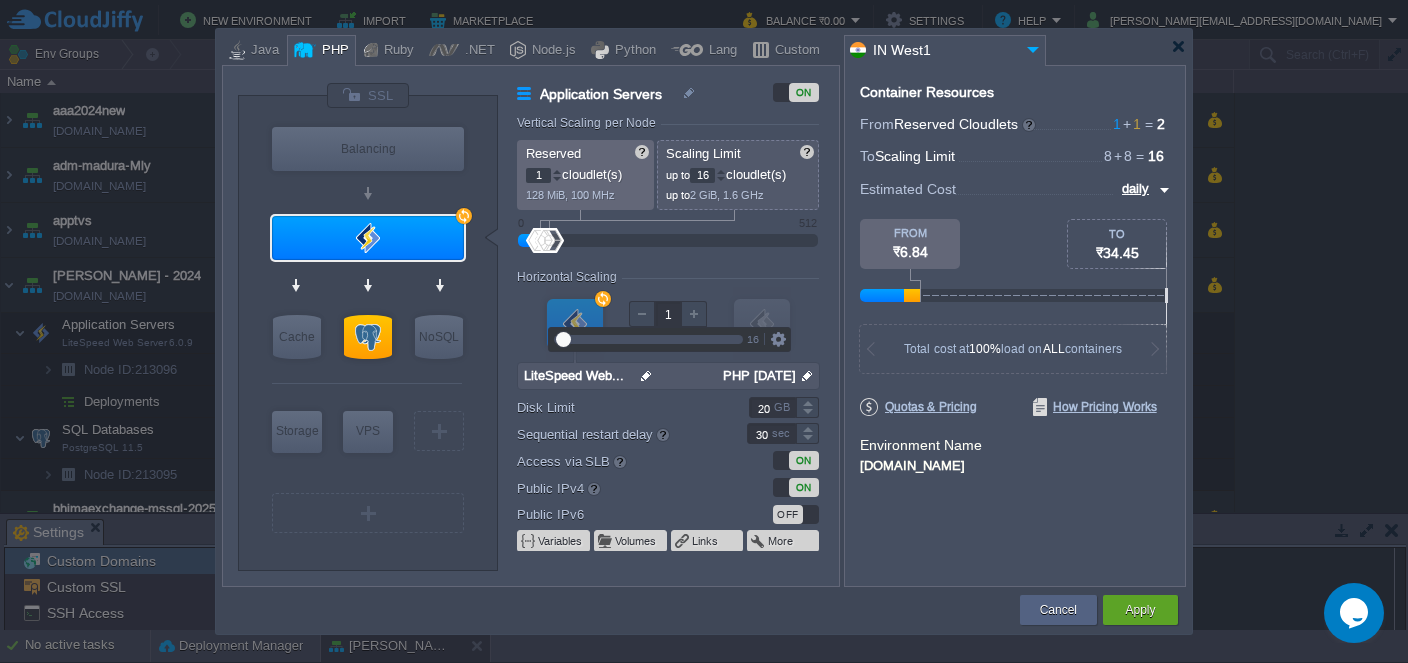type on "16" 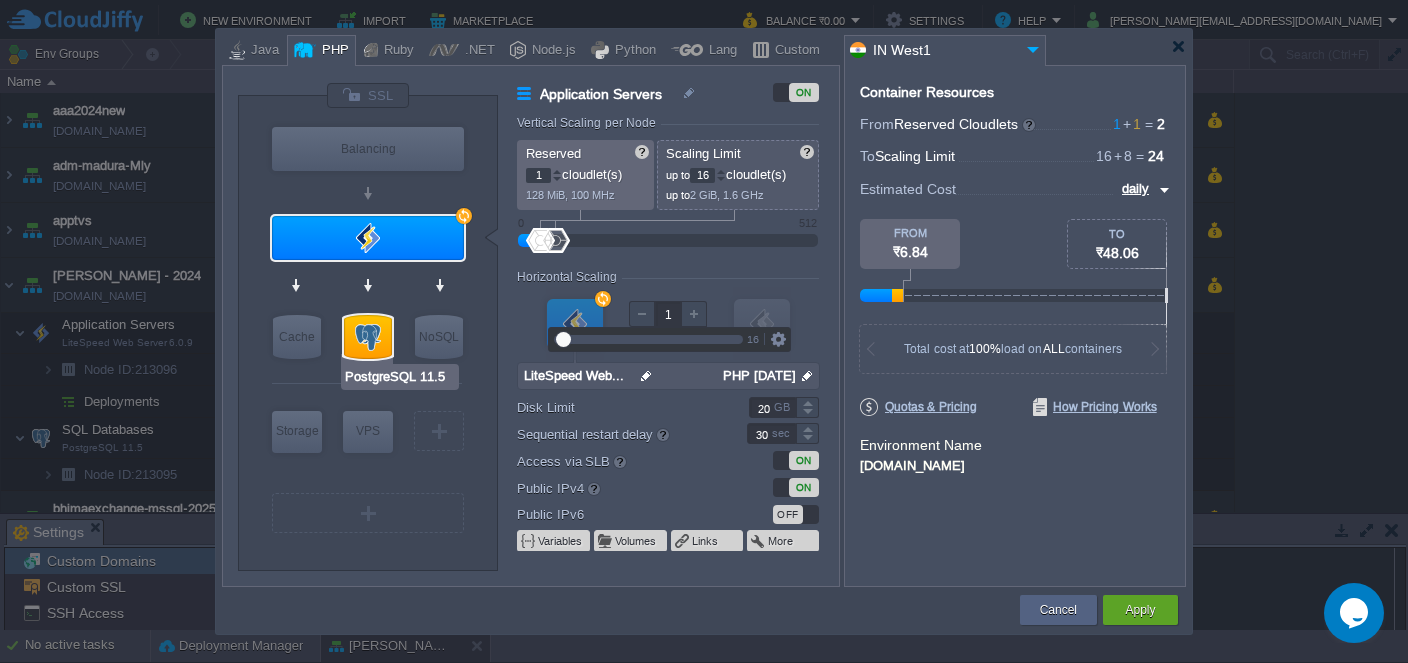 click at bounding box center (368, 337) 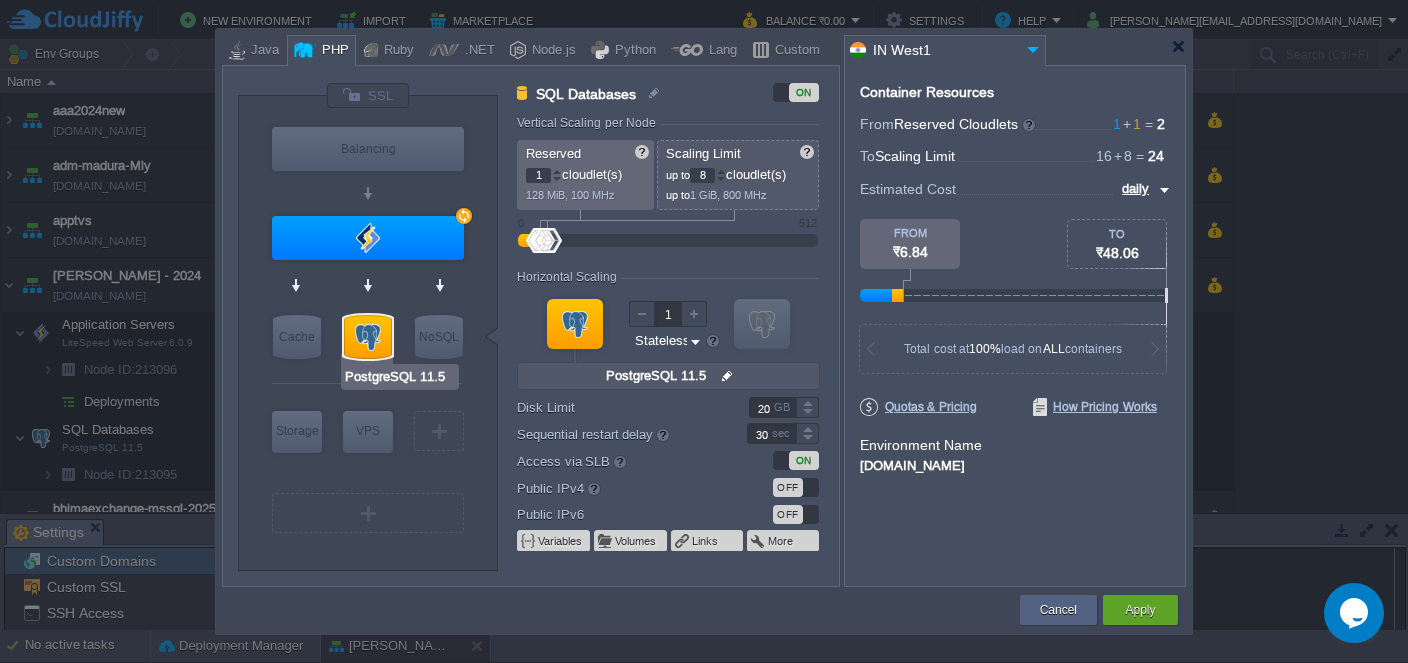 type on "Couchbase CE 7.1.1" 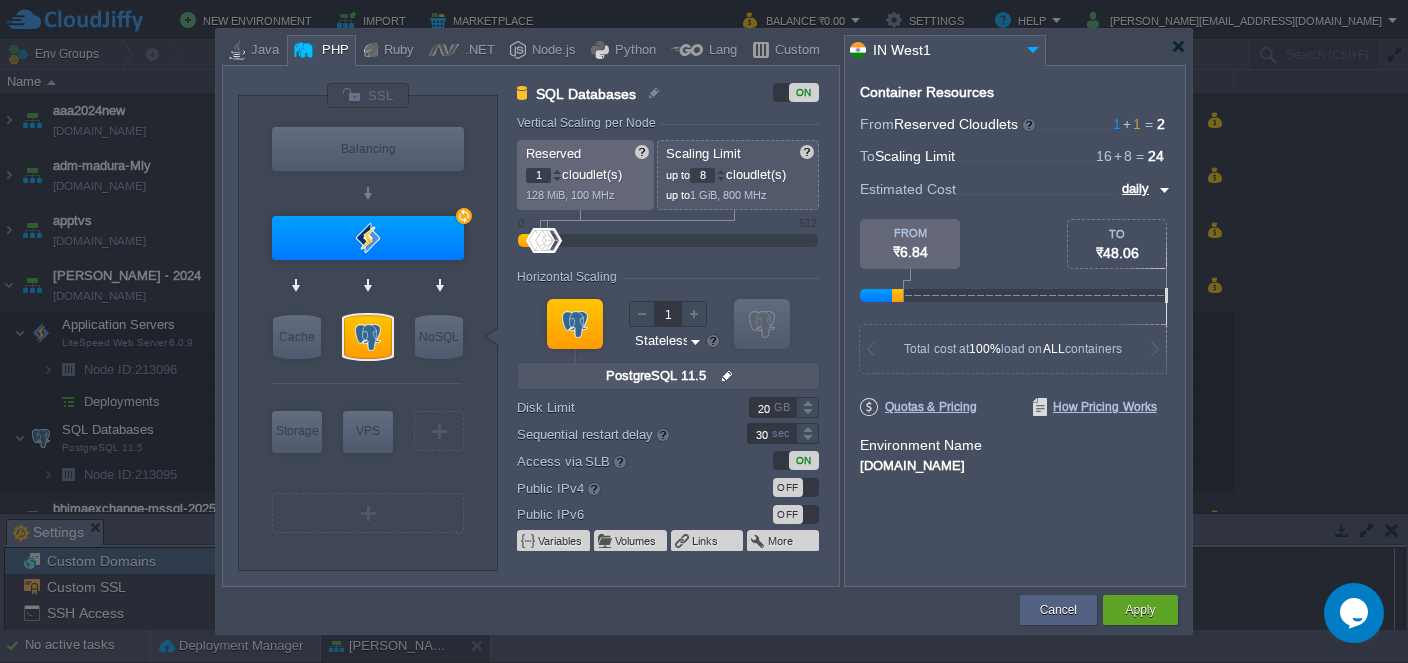 click on "8" at bounding box center (702, 175) 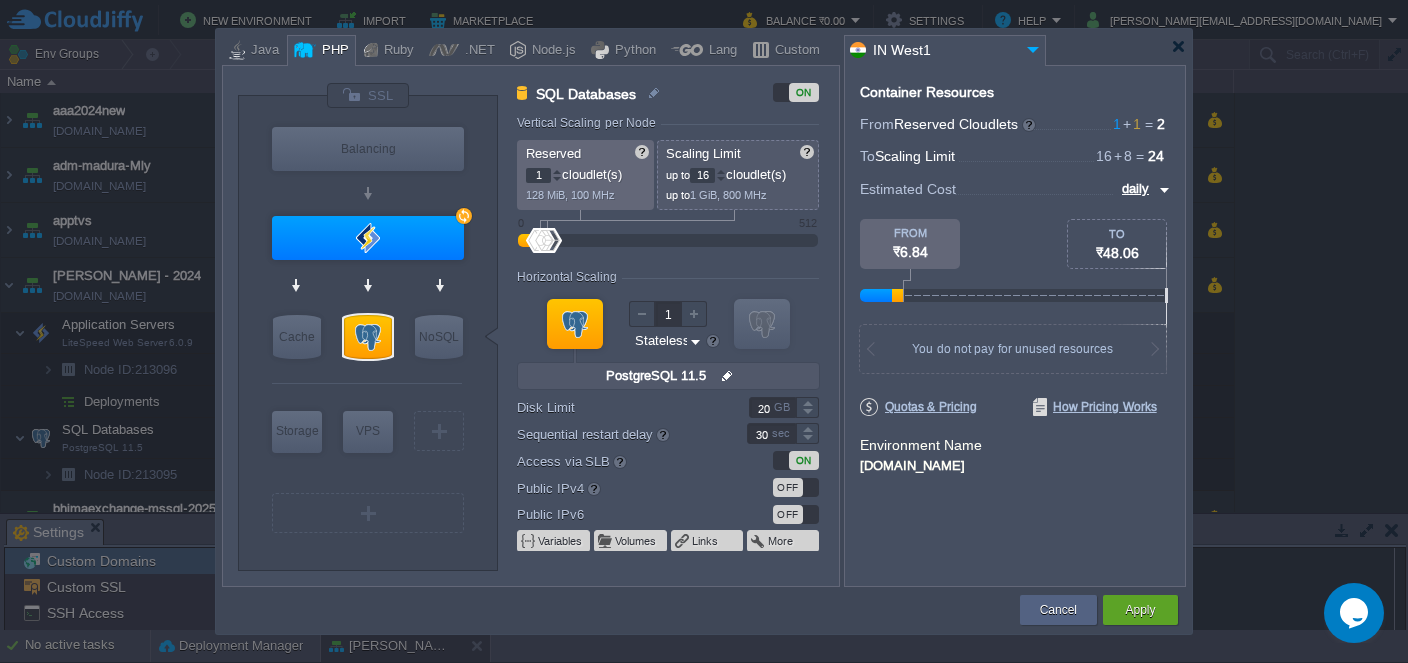 type on "16" 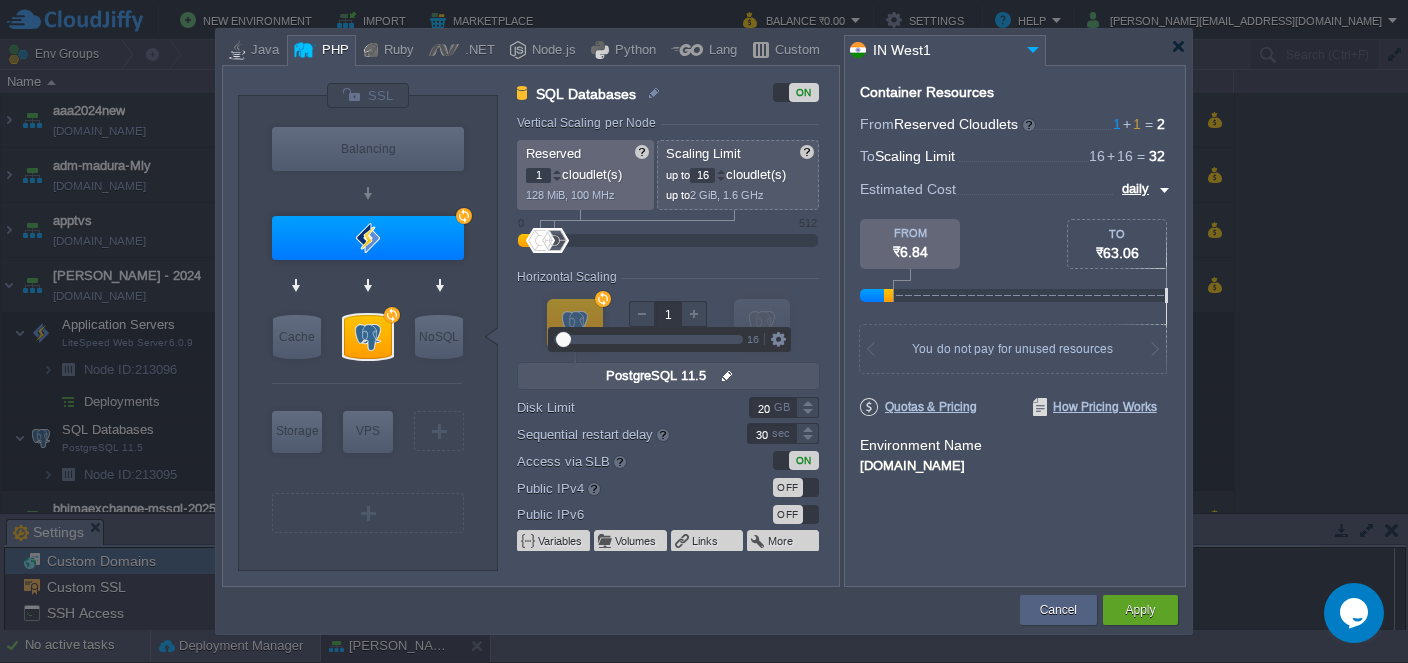 type on "LiteSpeed Web Server 6.0.9" 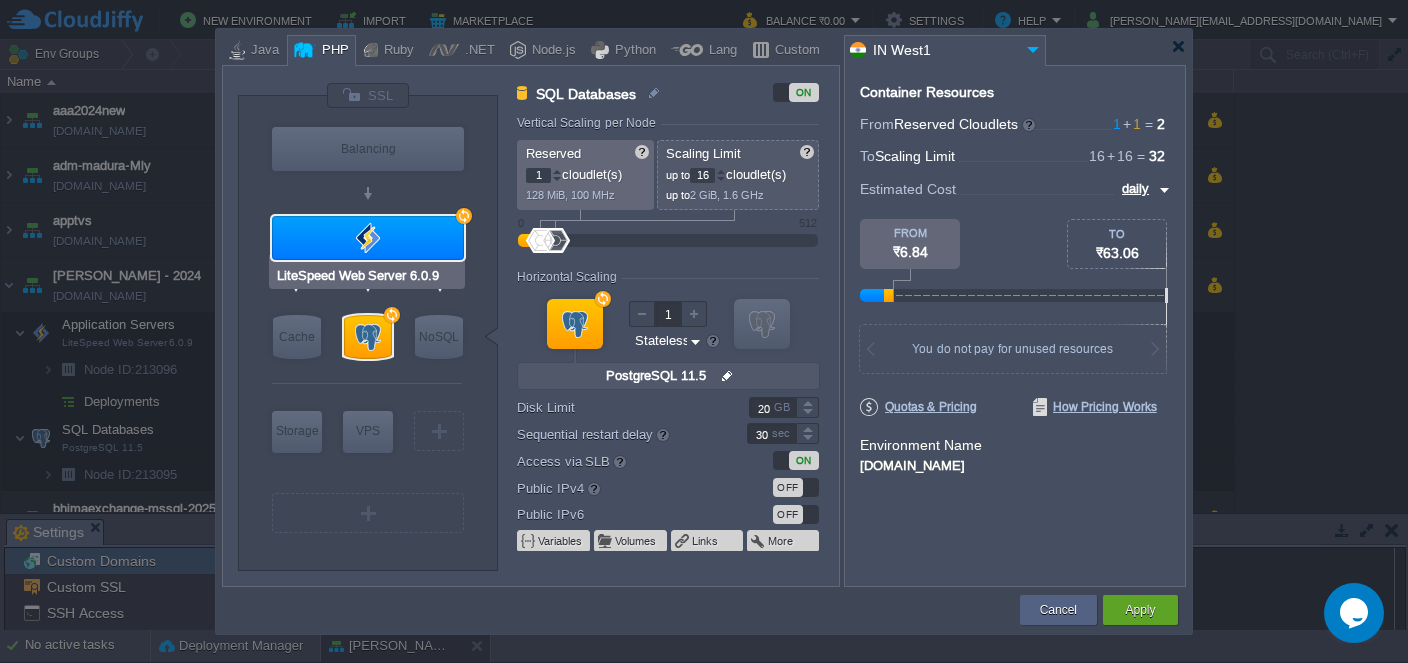 click at bounding box center [368, 238] 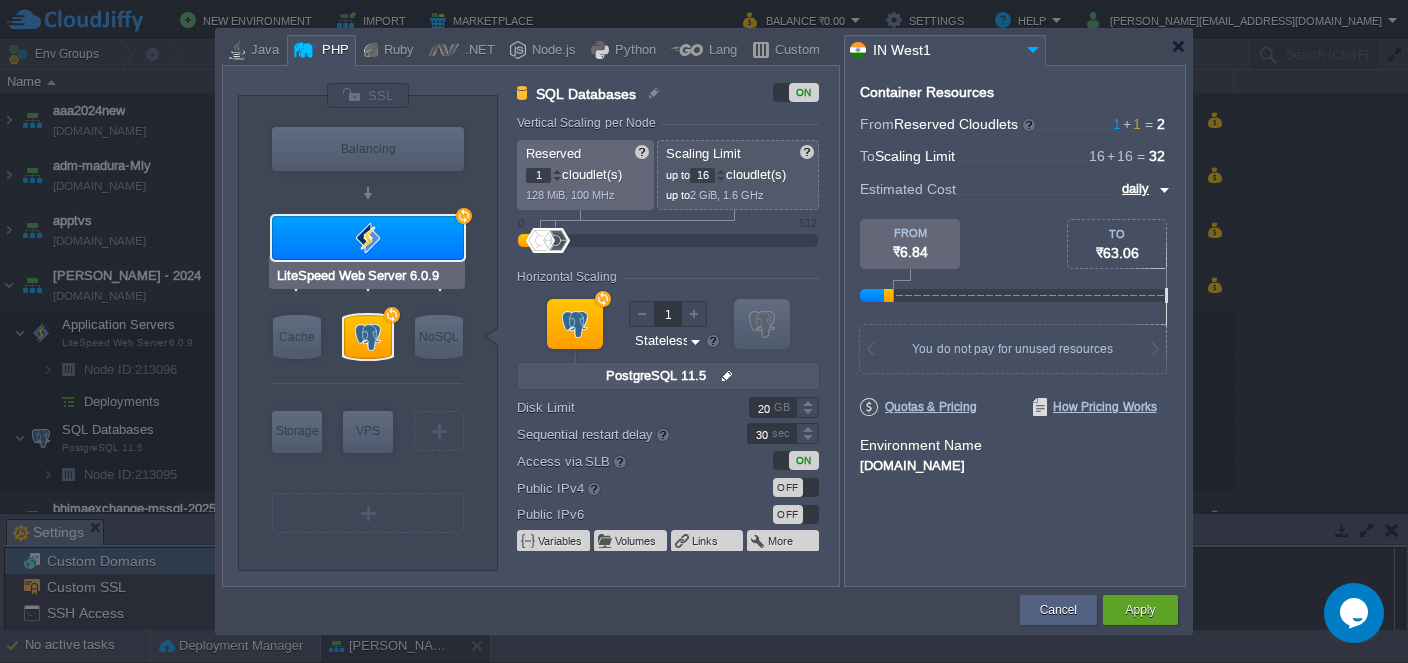type on "PHP [DATE]" 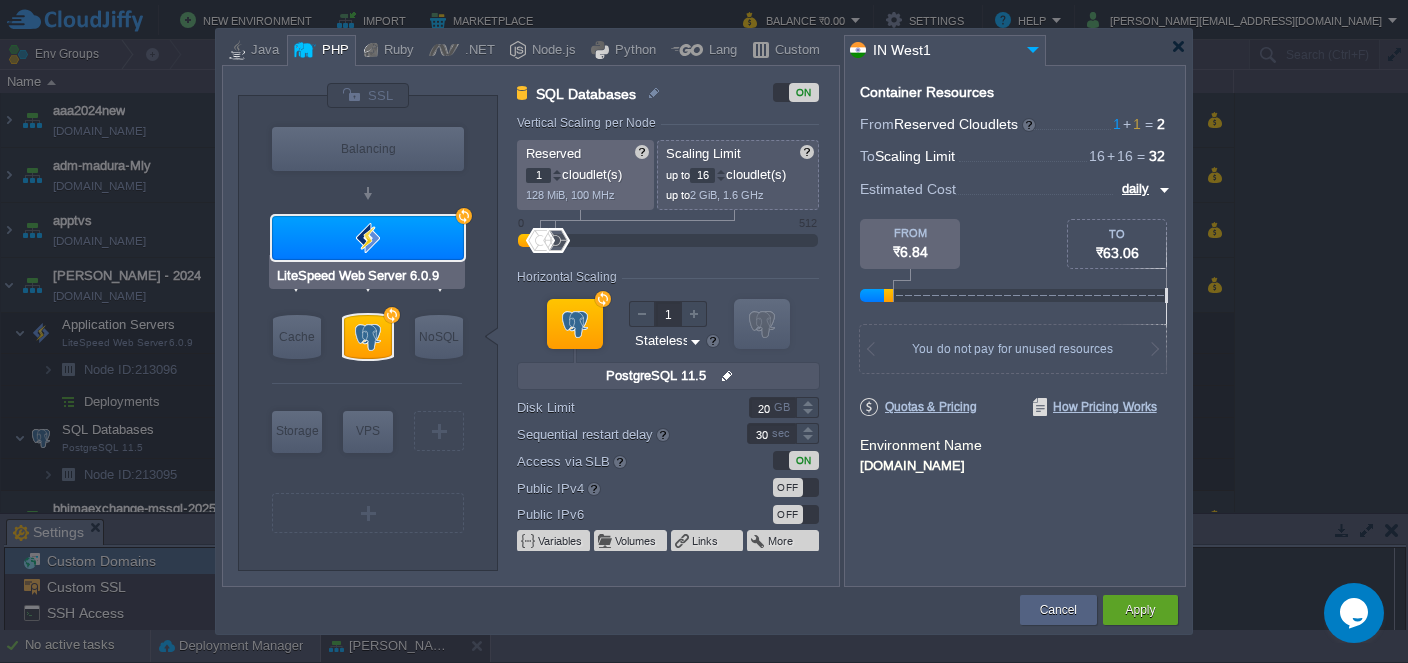 type on "Stateful" 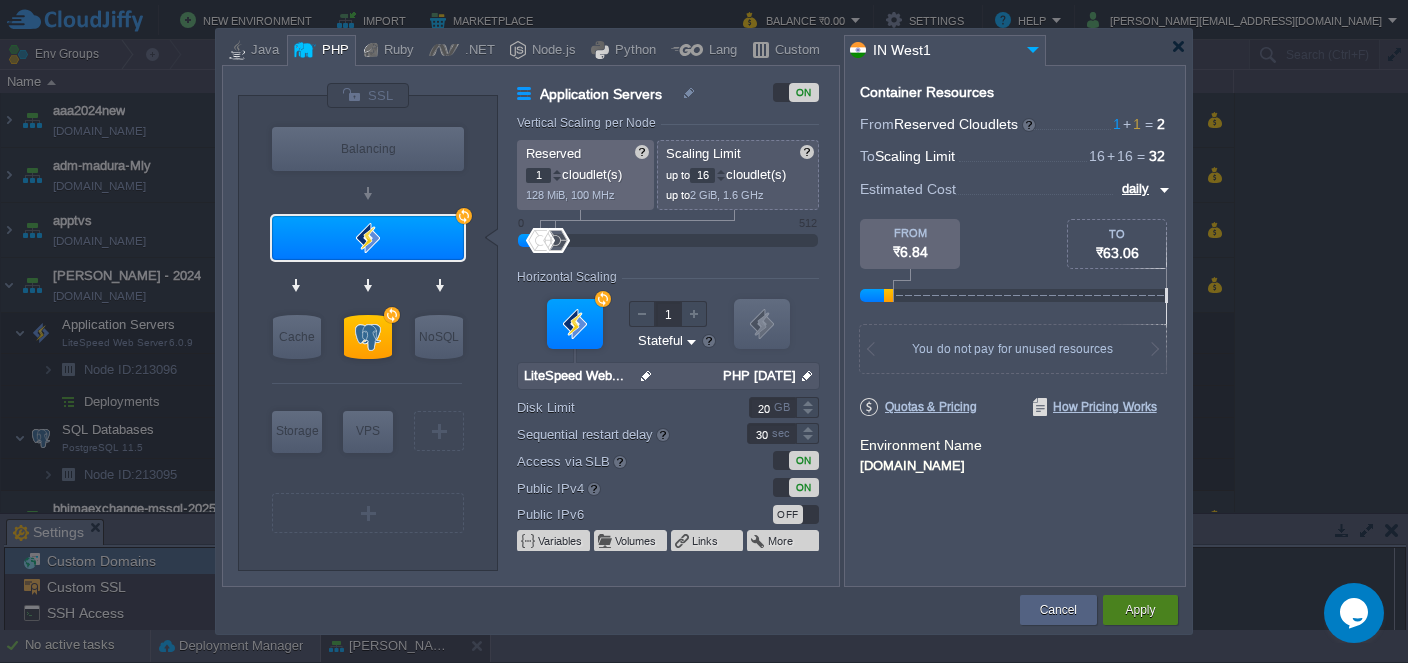 click on "Apply" at bounding box center [1140, 610] 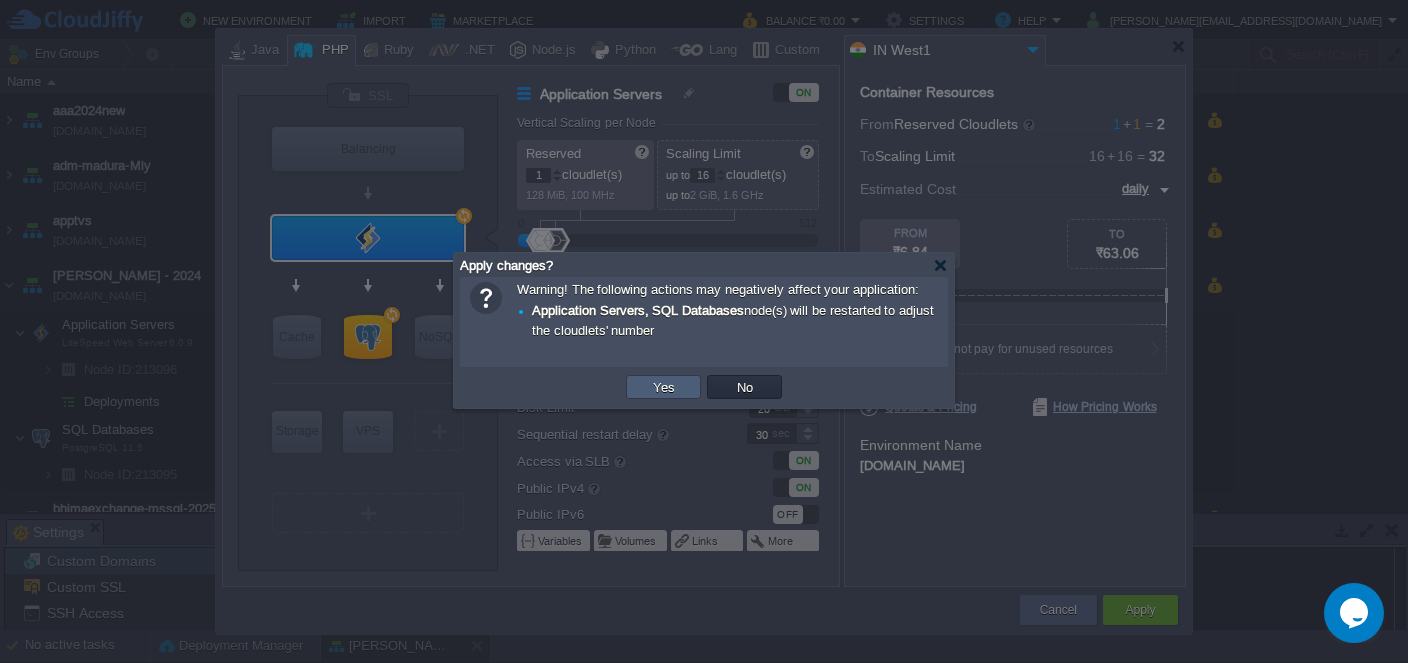 click on "Yes" at bounding box center (664, 387) 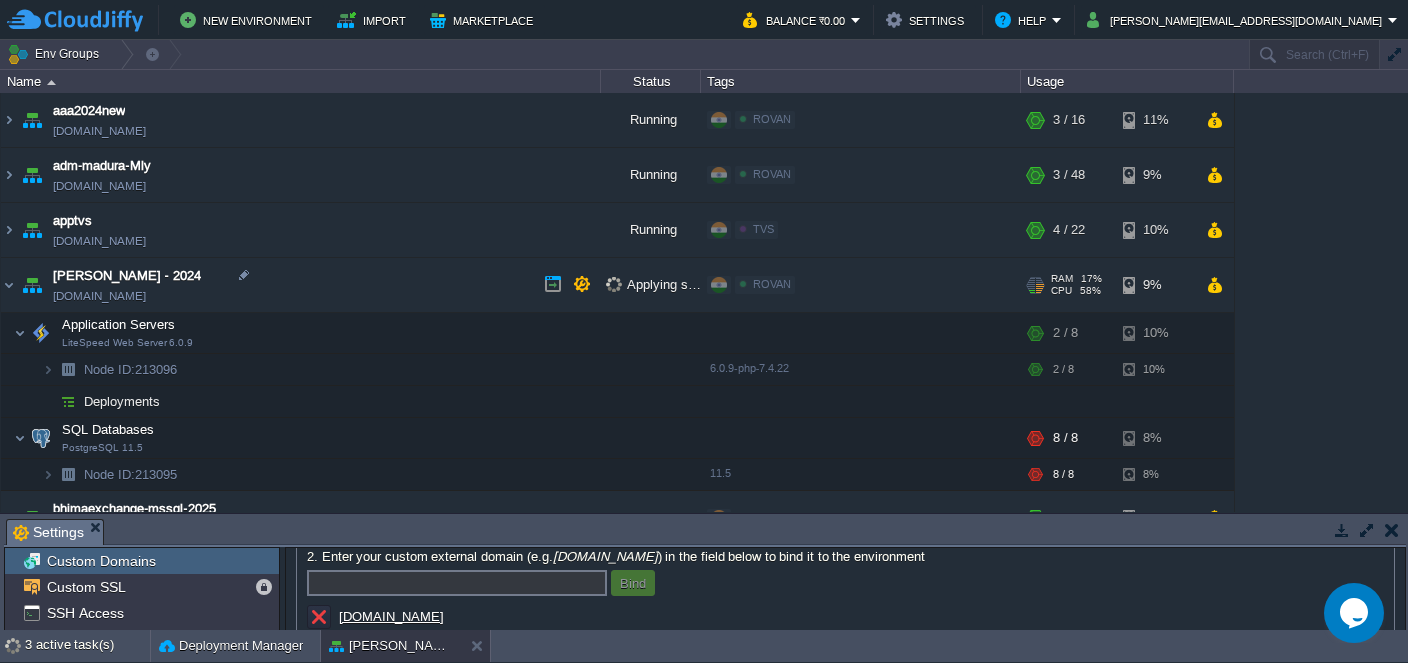 click on "[DOMAIN_NAME]" at bounding box center (99, 296) 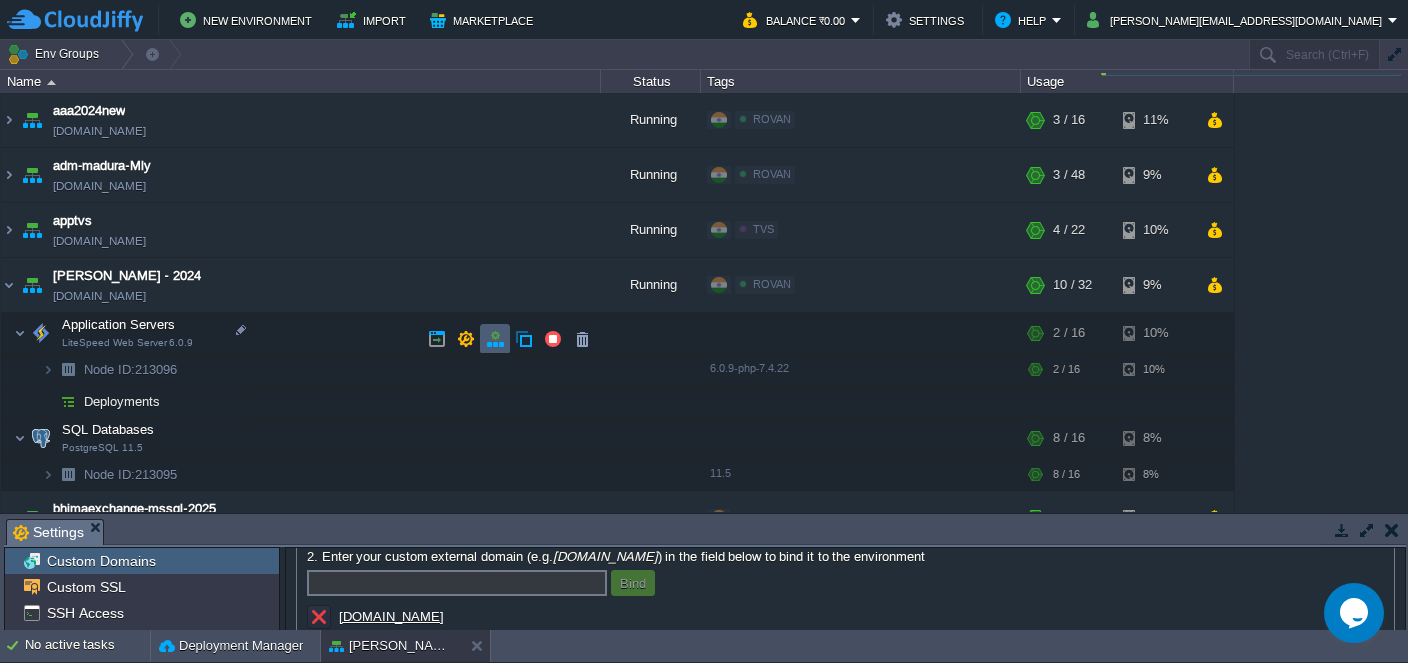 scroll, scrollTop: 163, scrollLeft: 0, axis: vertical 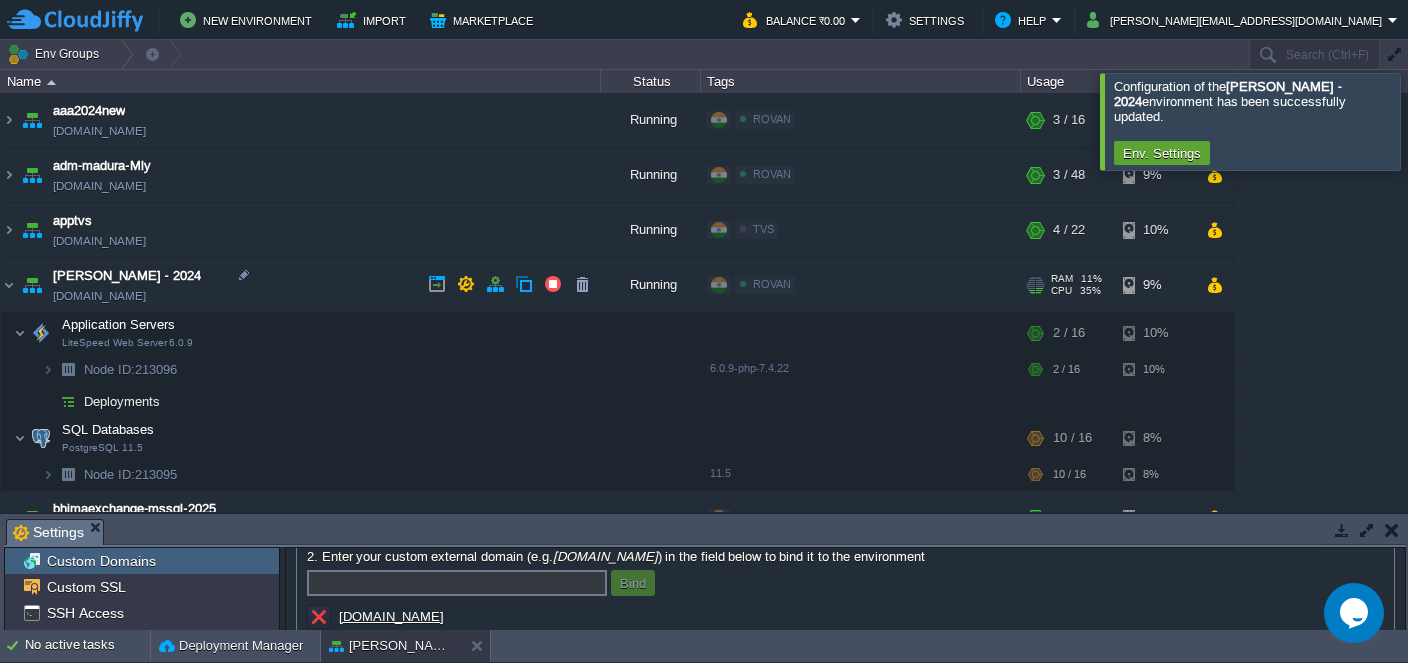 click on "[DOMAIN_NAME]" at bounding box center [99, 296] 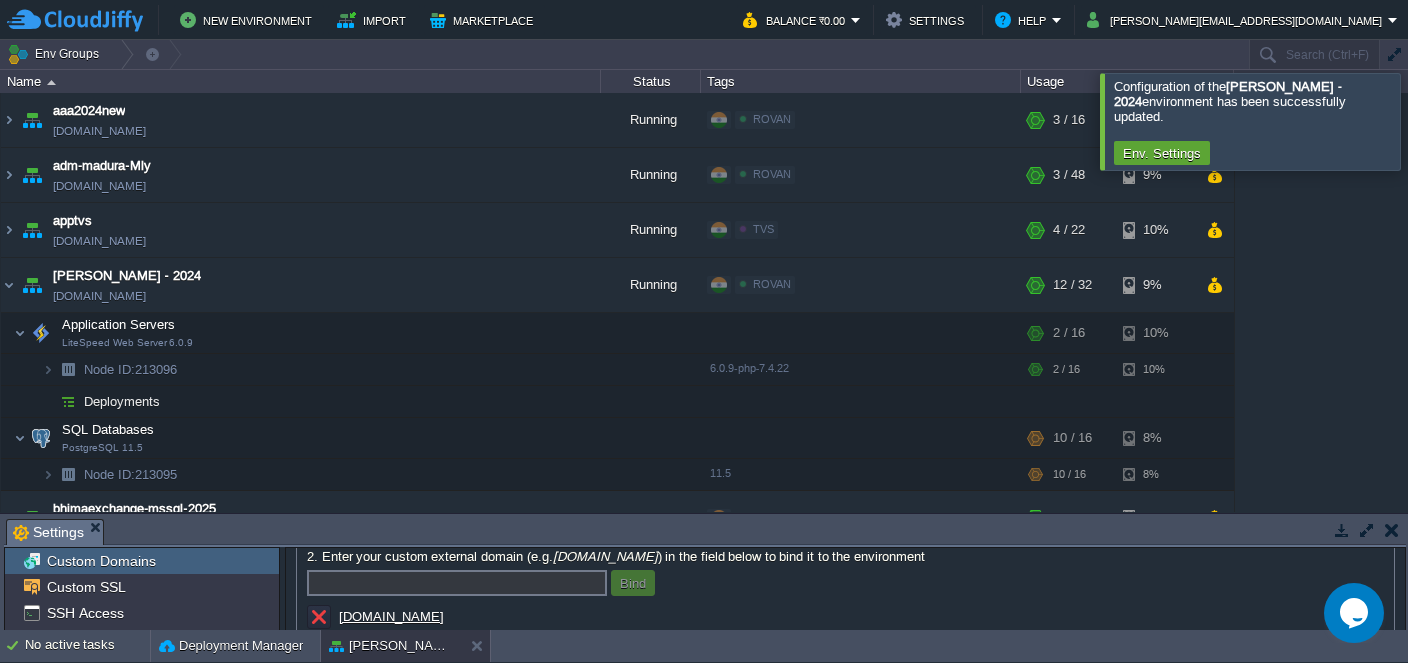 click at bounding box center [1432, 121] 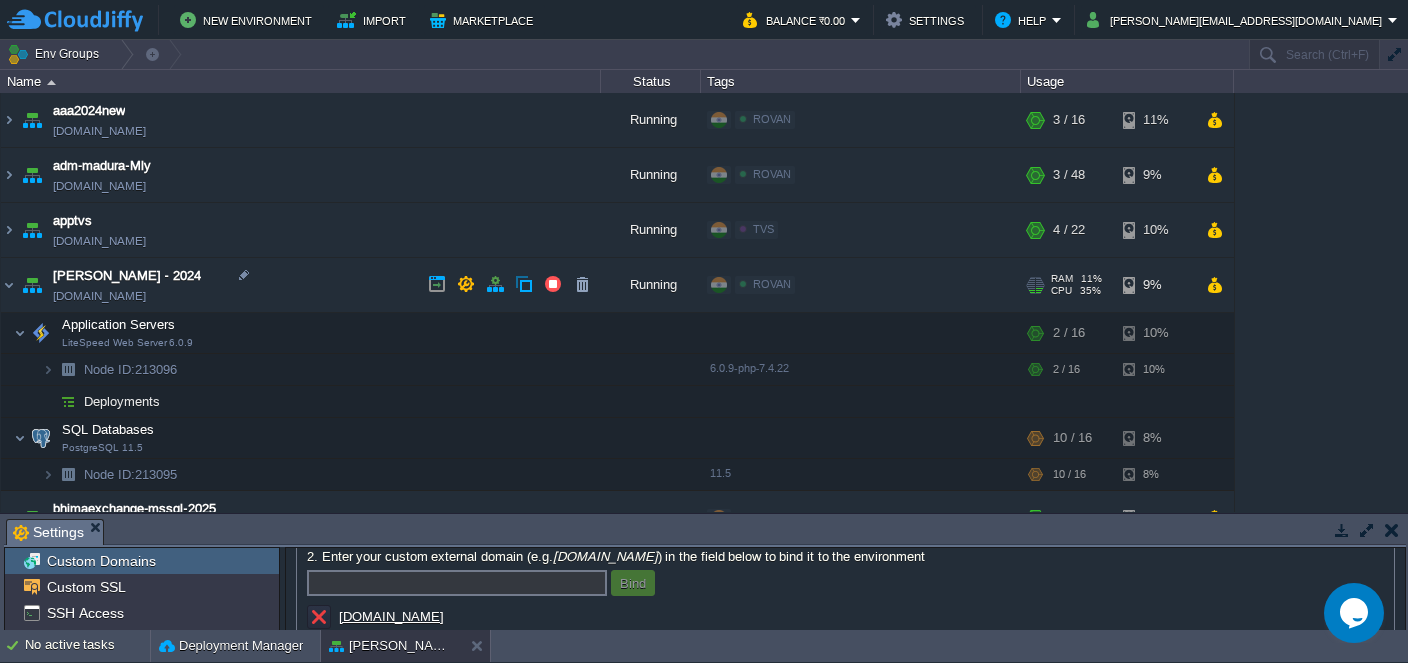 click on "[DOMAIN_NAME]" at bounding box center (99, 296) 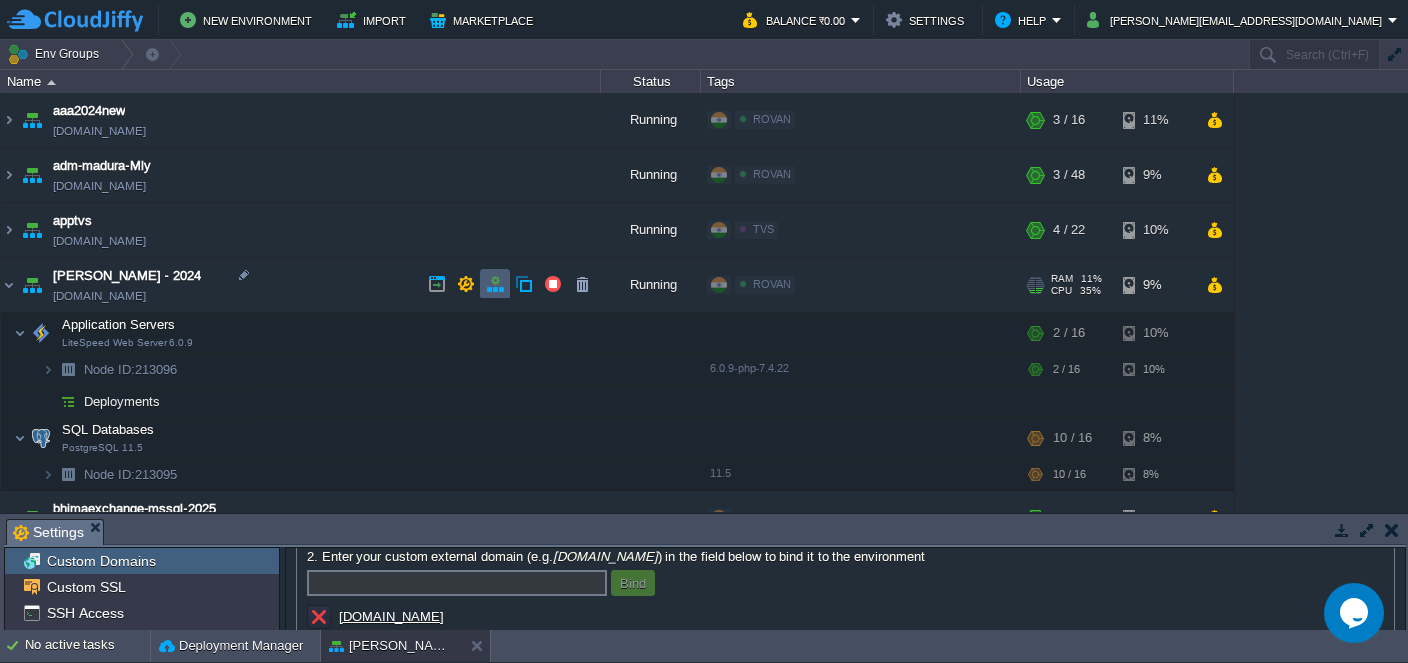 click at bounding box center (495, 284) 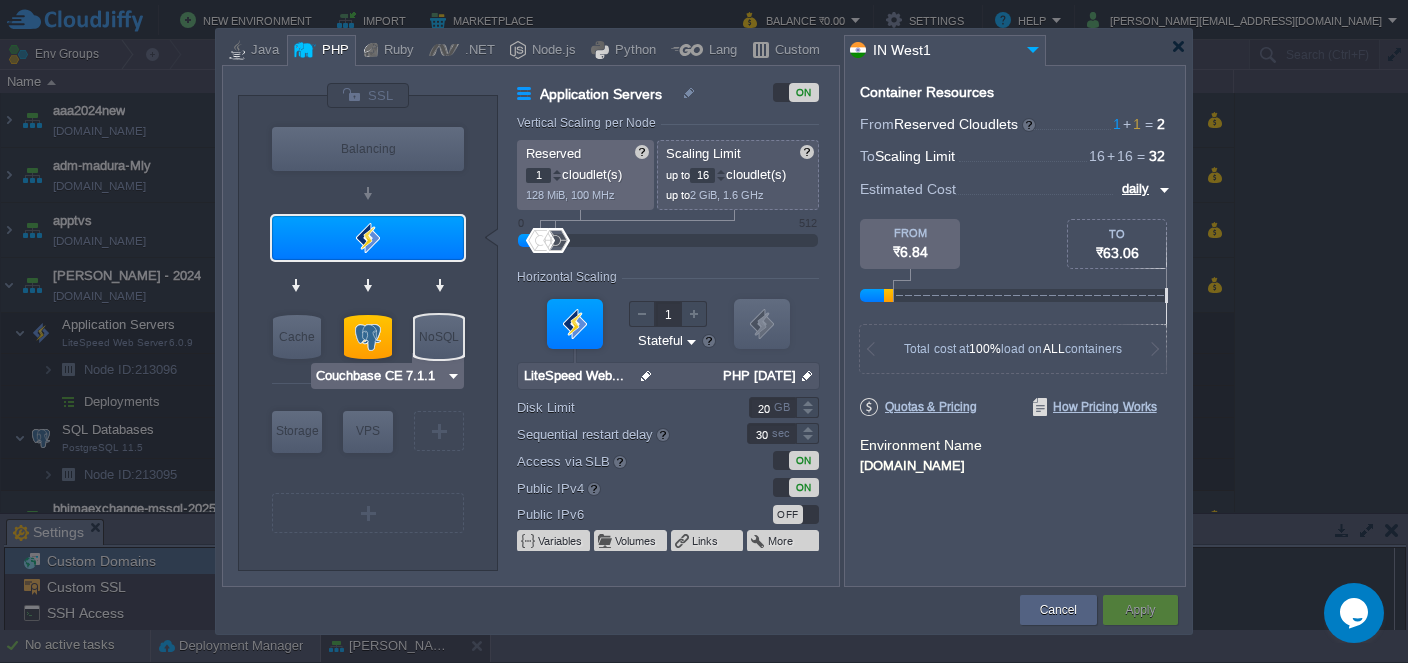 type on "PostgreSQL 11.5" 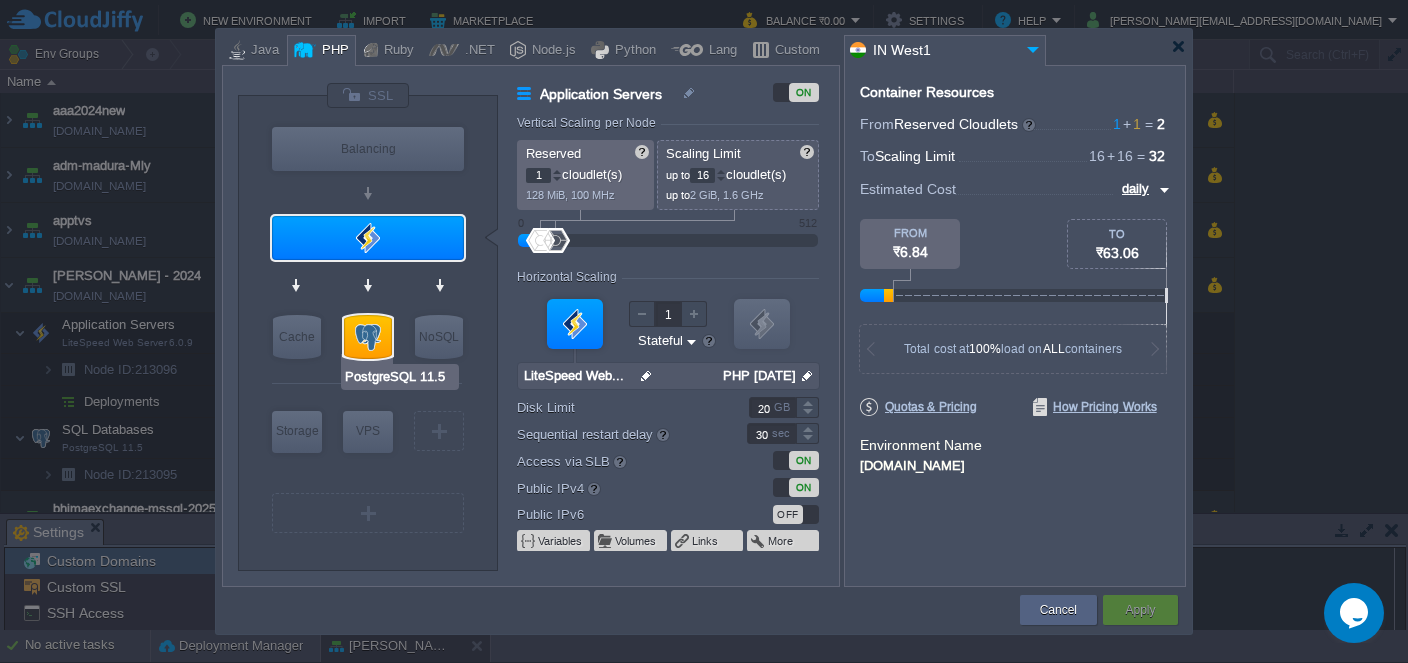 click at bounding box center (368, 337) 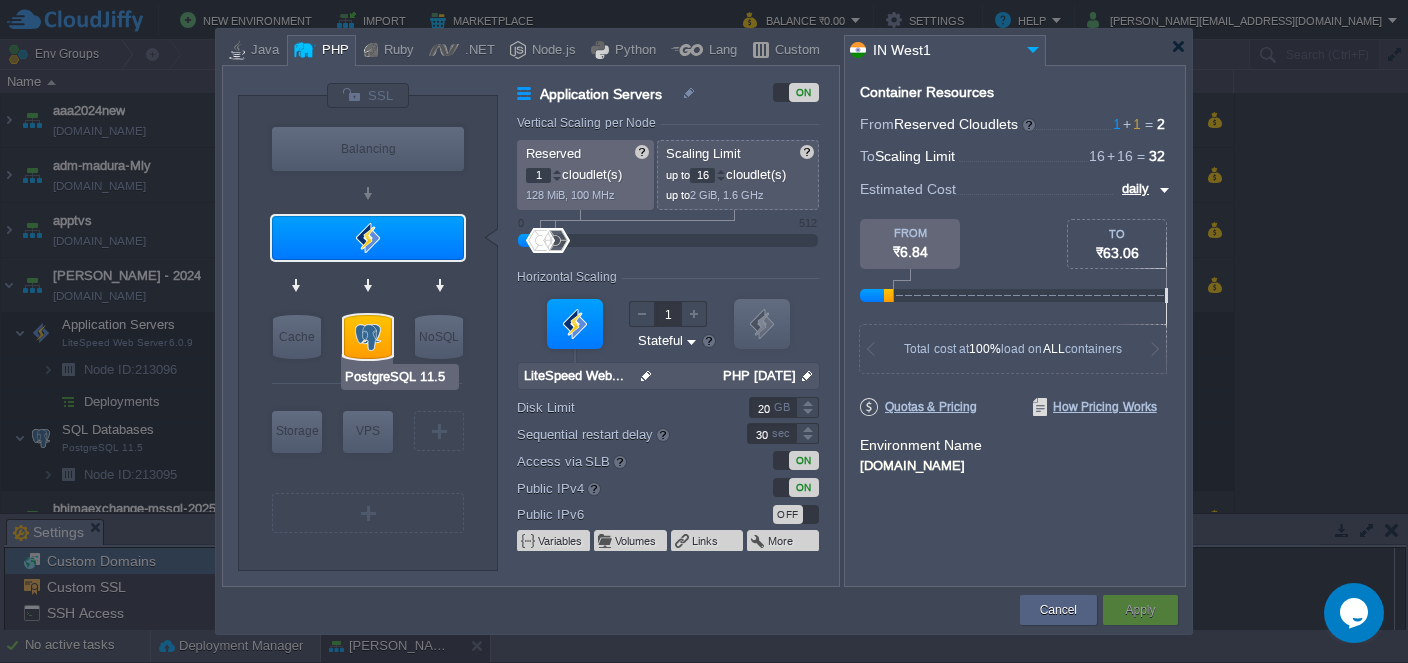 type on "11.5" 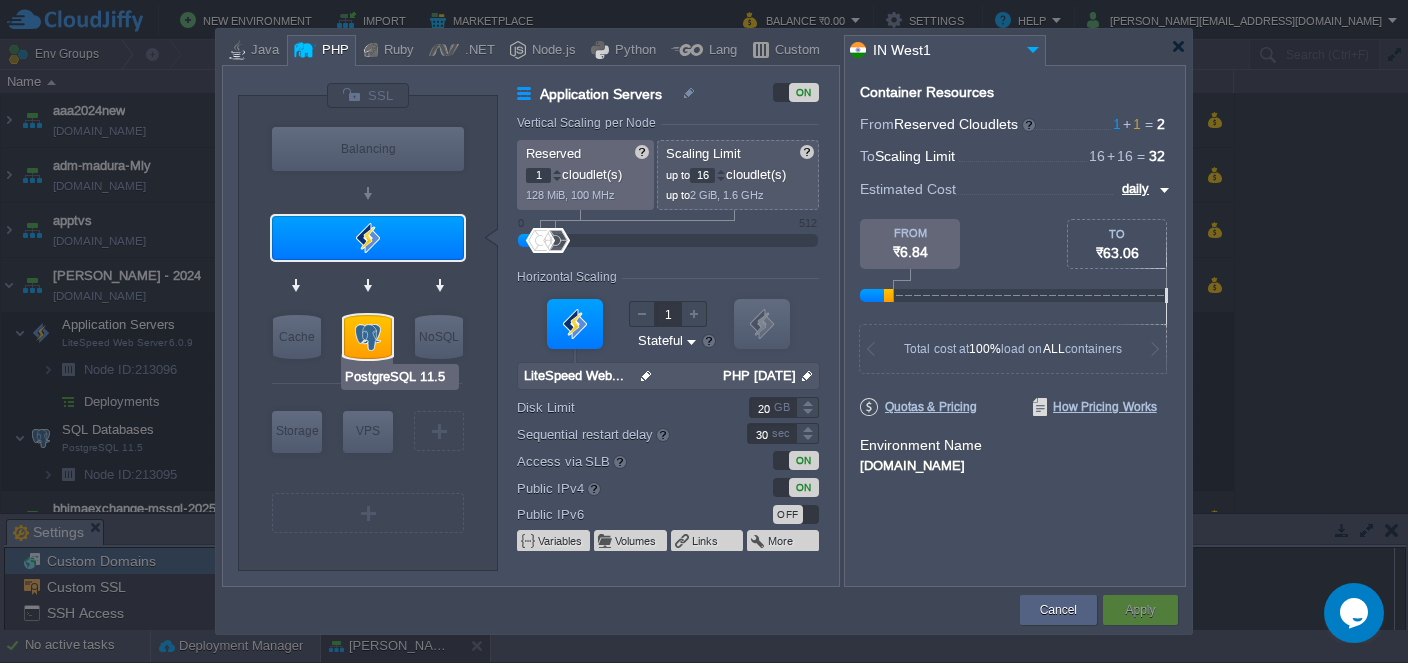 type on "Stateless" 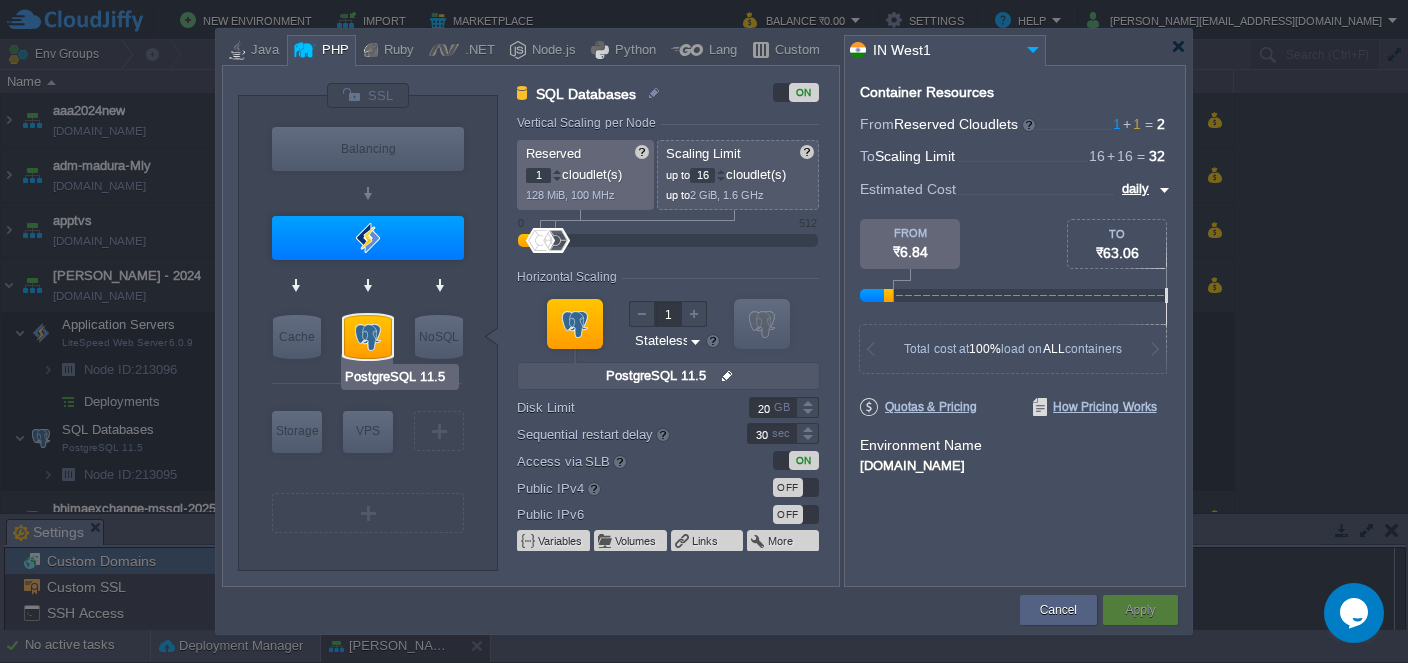 type on "Couchbase CE 7.1.1" 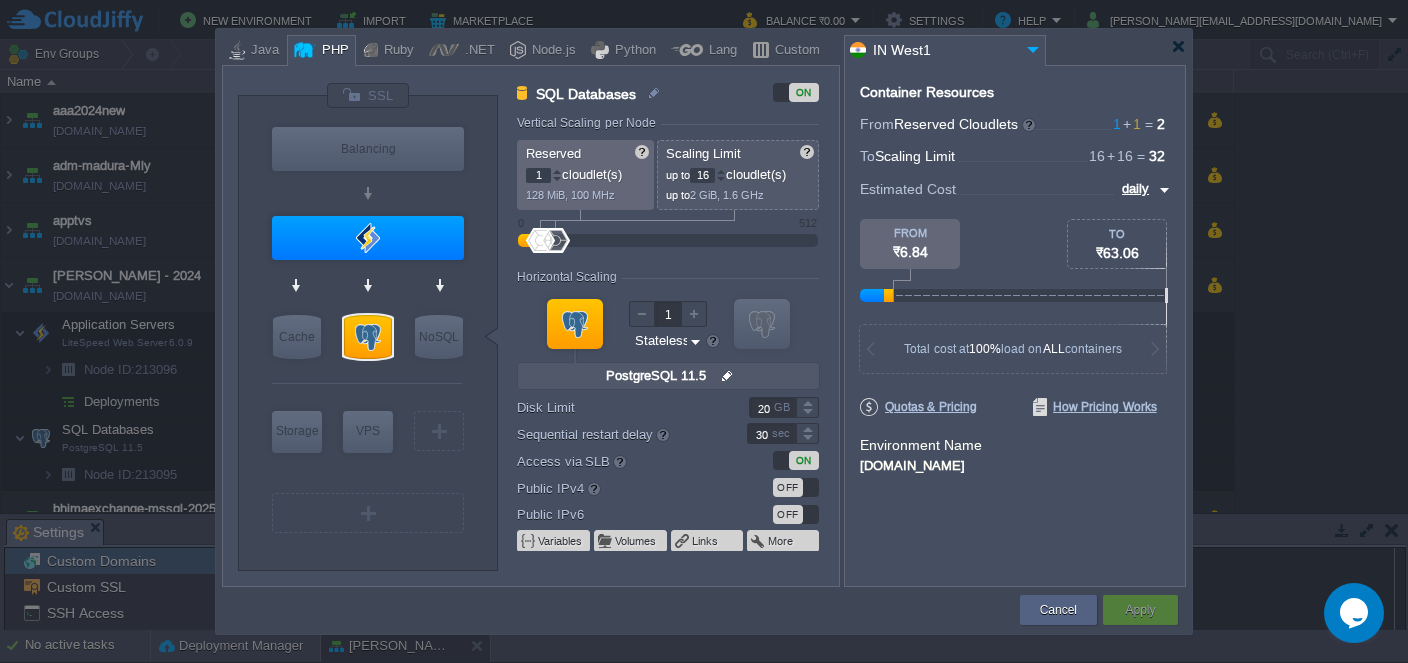 click on "16" at bounding box center (702, 175) 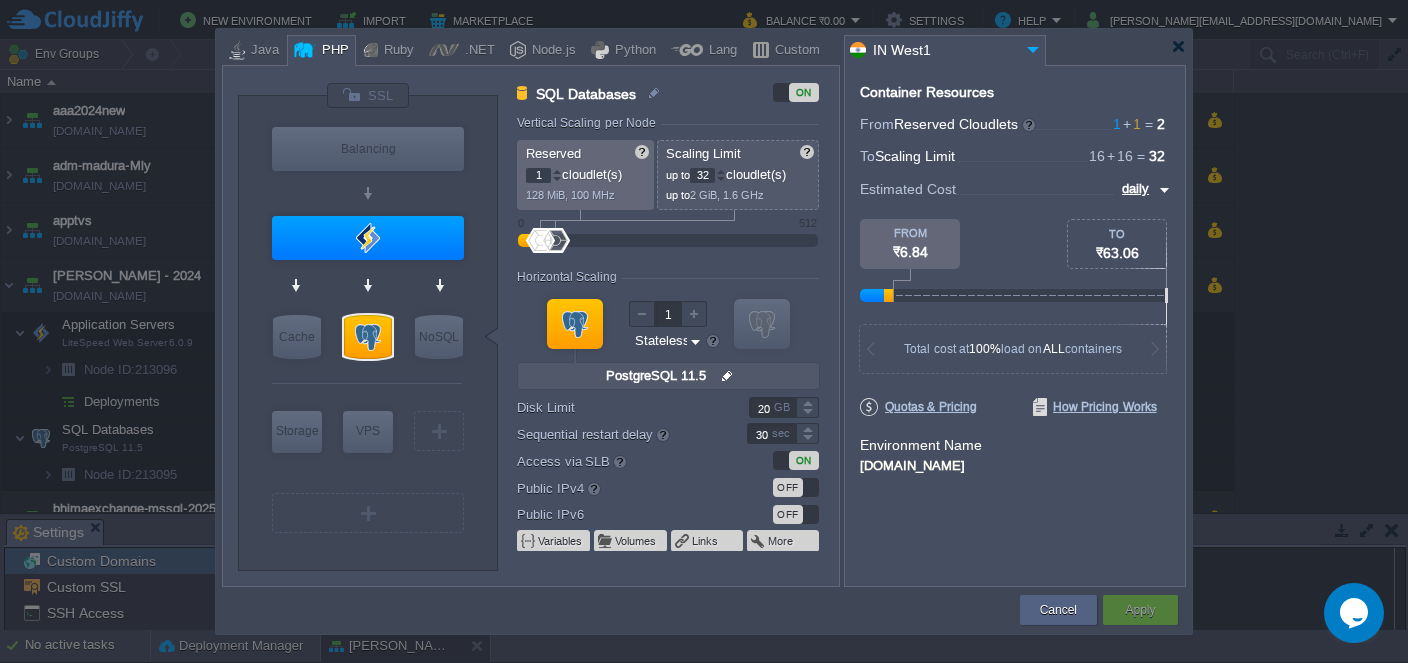 type on "32" 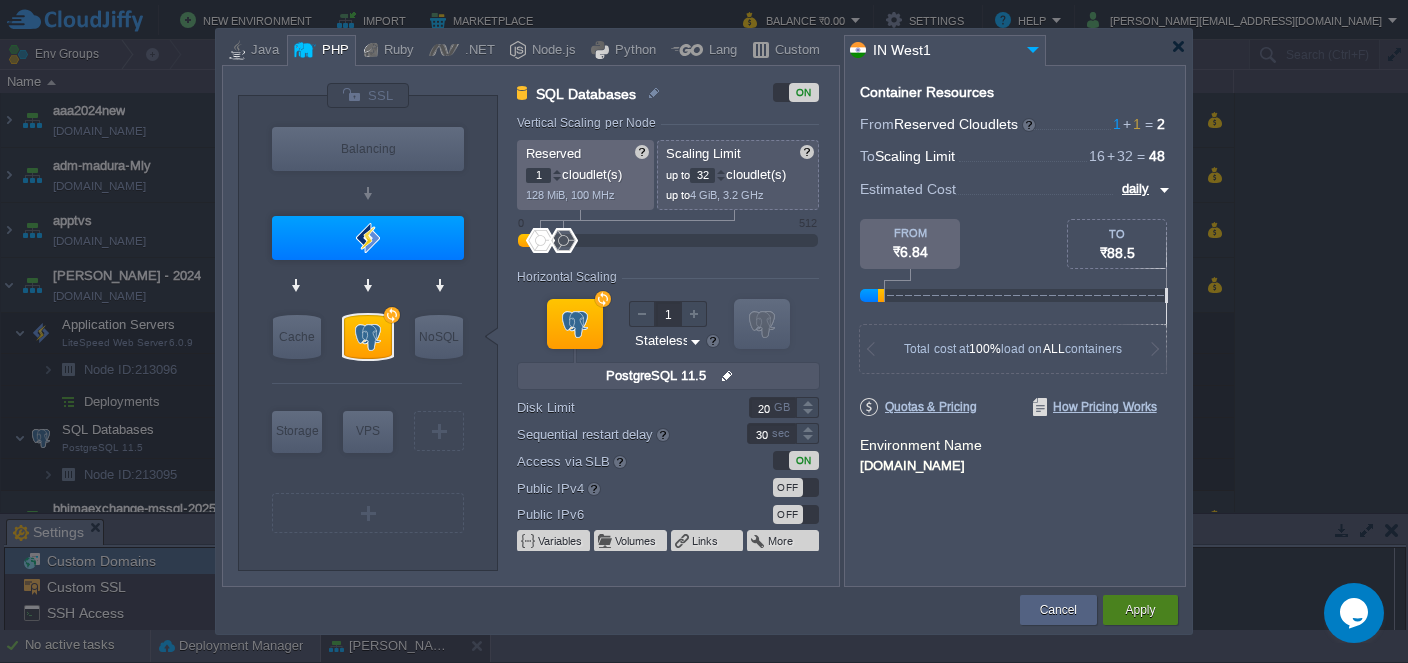 click on "Apply" at bounding box center [1140, 610] 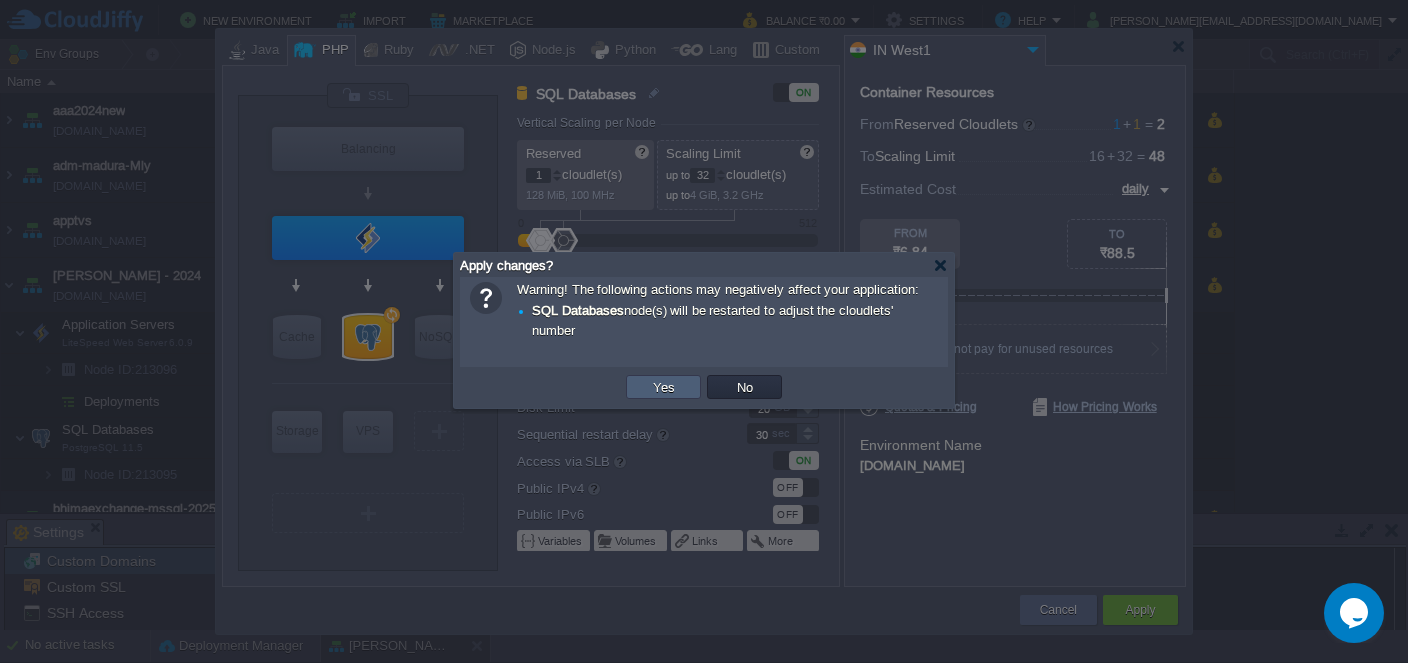 click on "Yes" at bounding box center [664, 387] 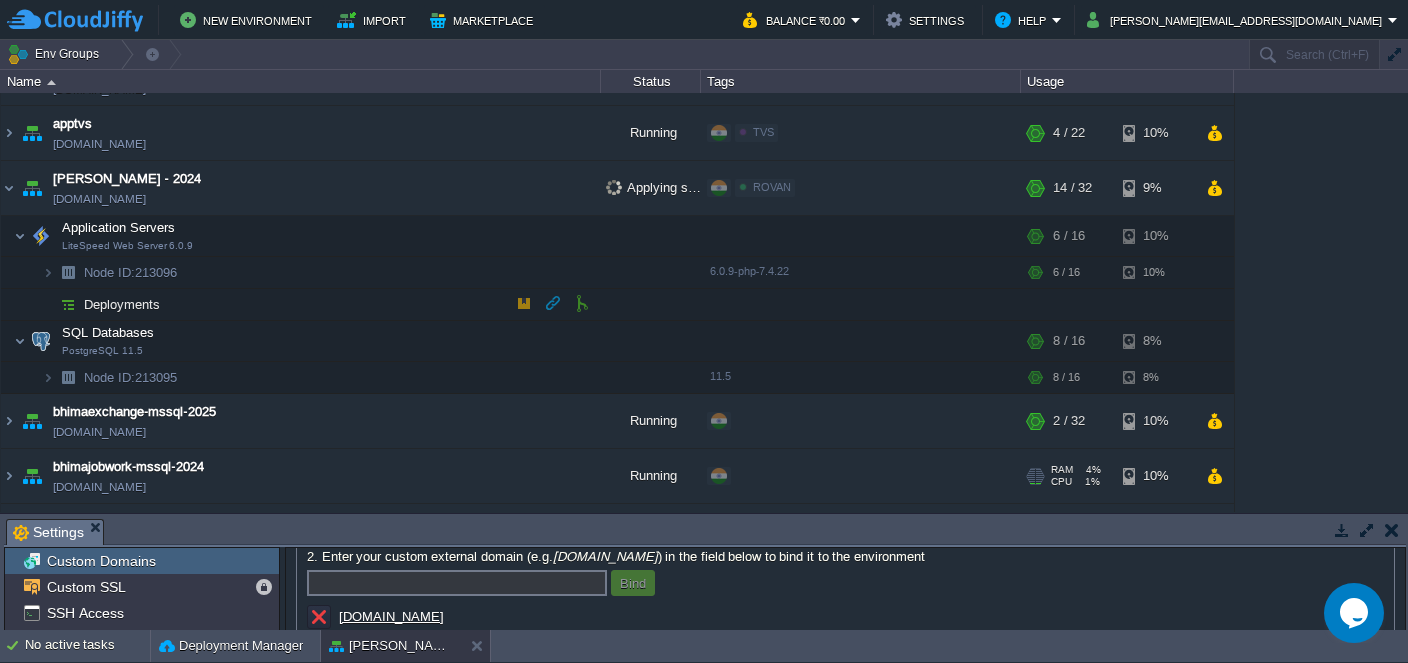 scroll, scrollTop: 0, scrollLeft: 0, axis: both 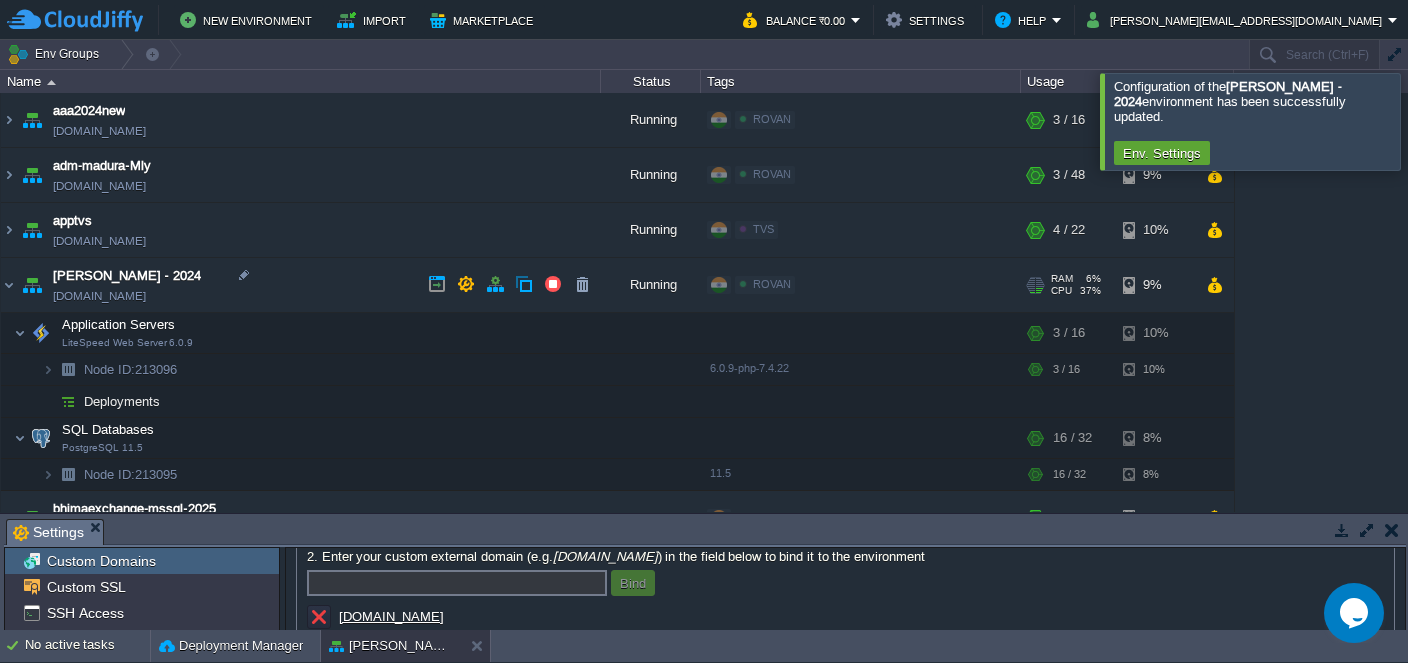 click on "[DOMAIN_NAME]" at bounding box center (99, 296) 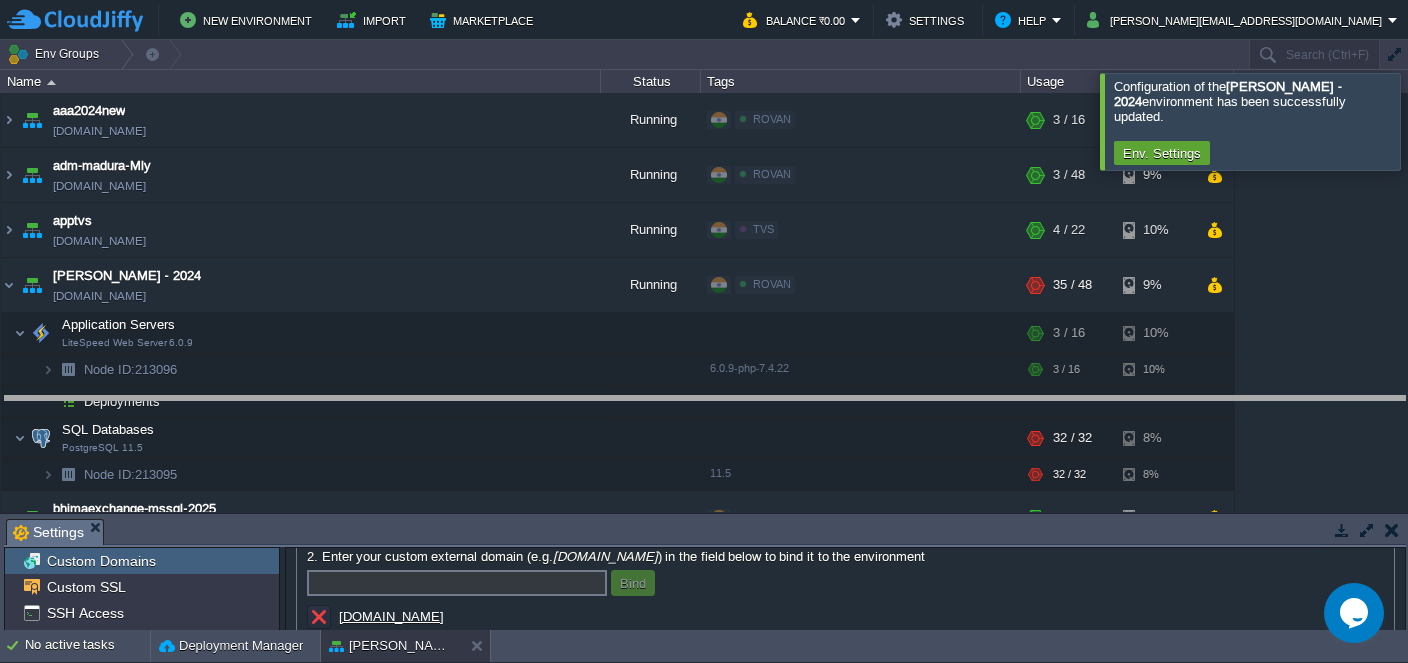 drag, startPoint x: 260, startPoint y: 534, endPoint x: 307, endPoint y: 342, distance: 197.66891 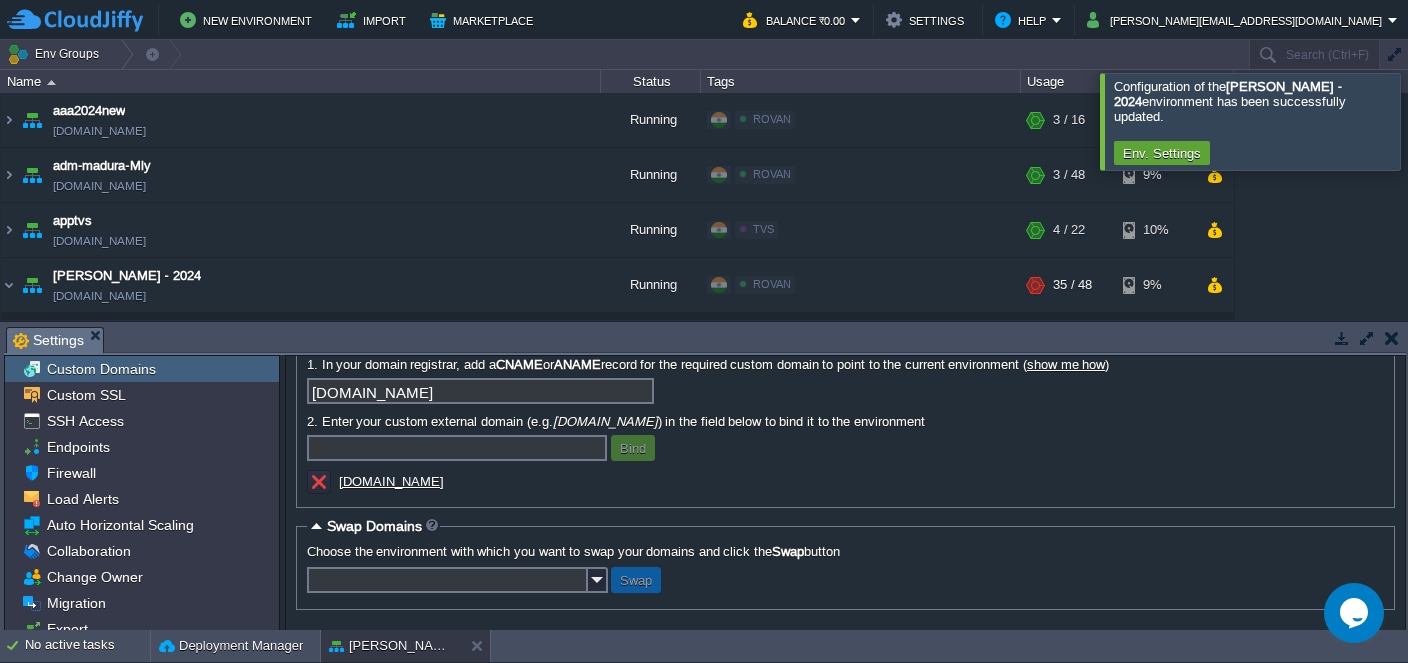 click on "[DOMAIN_NAME]" at bounding box center (391, 481) 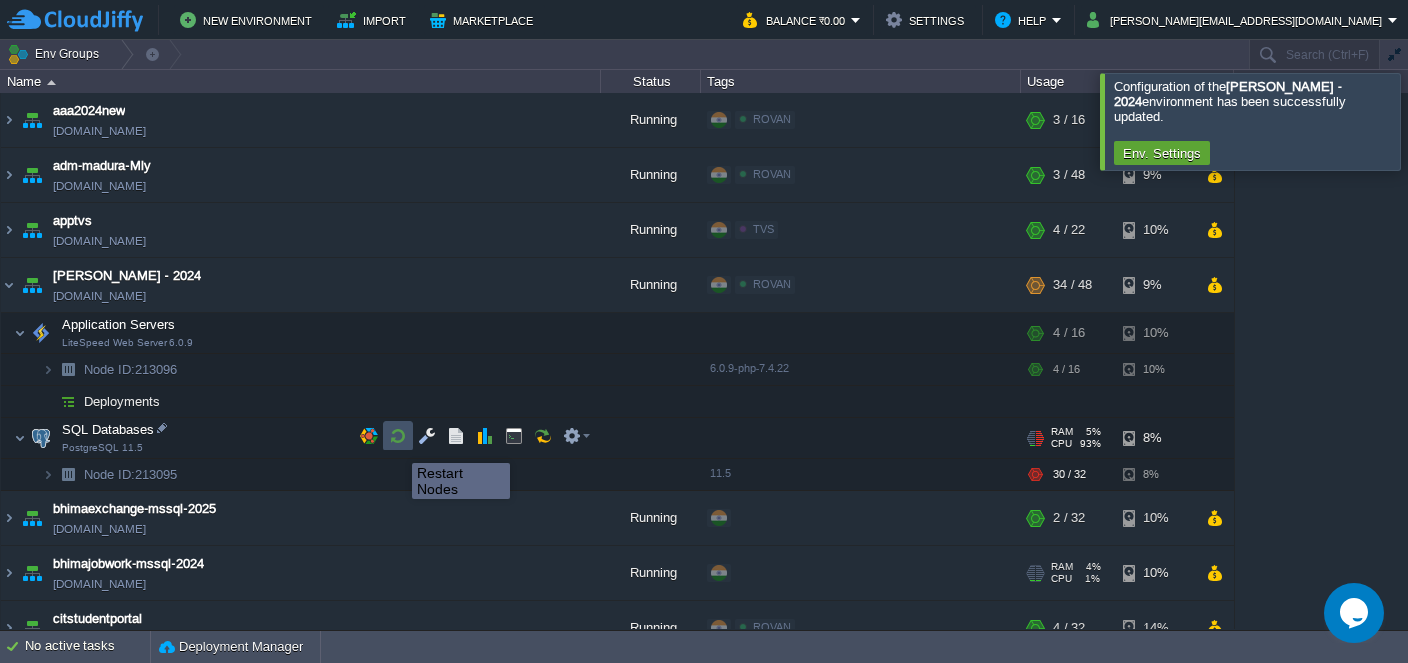 click at bounding box center [398, 436] 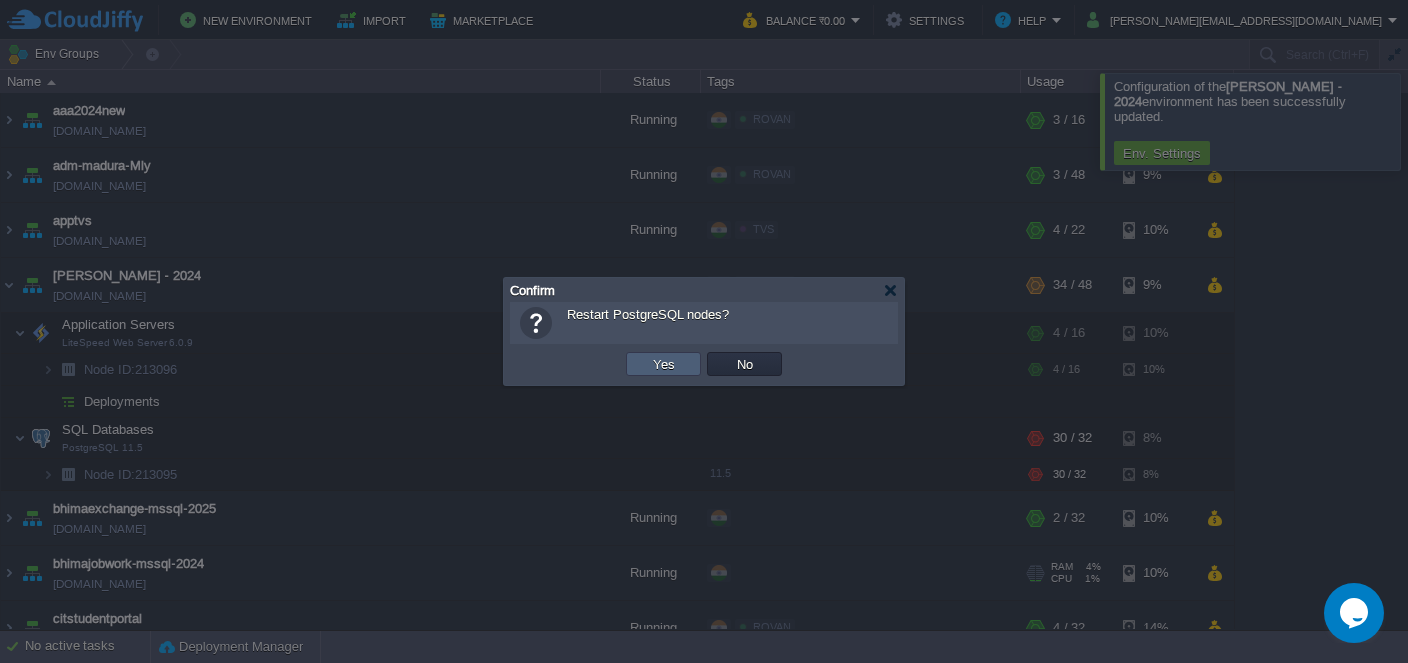 click on "Yes" at bounding box center (664, 364) 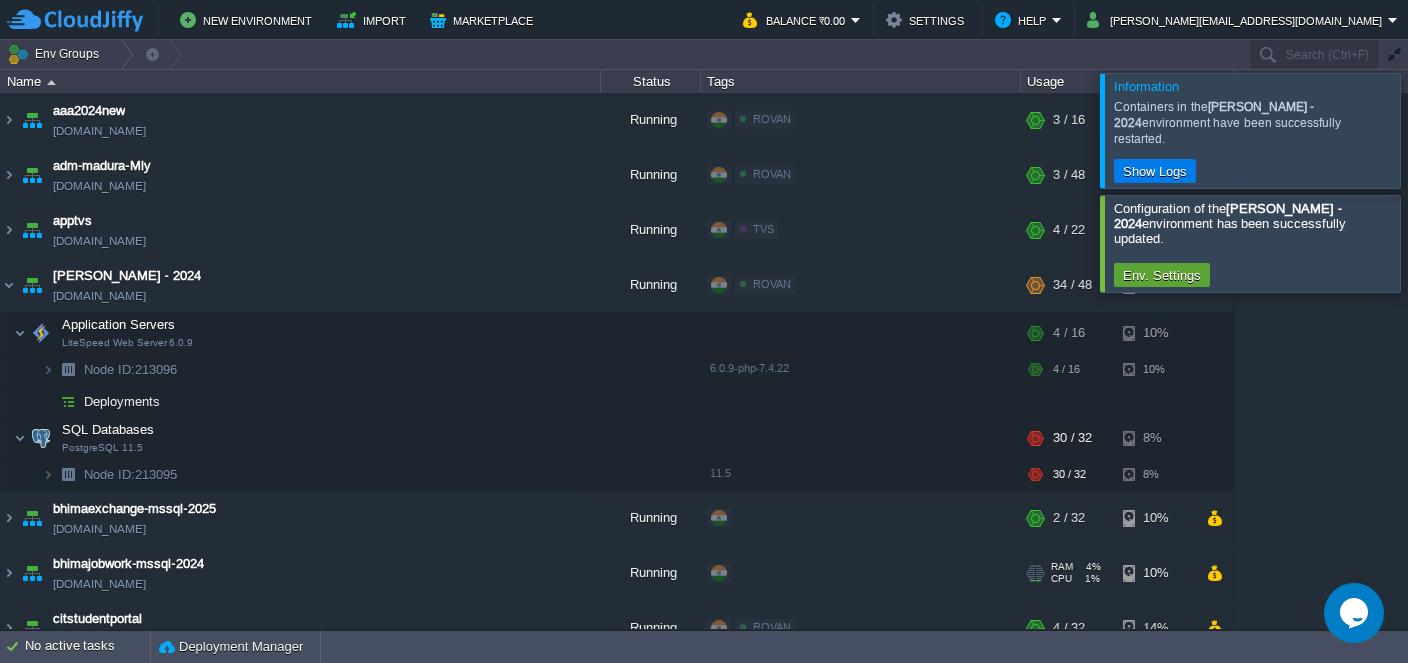 click at bounding box center (1432, 130) 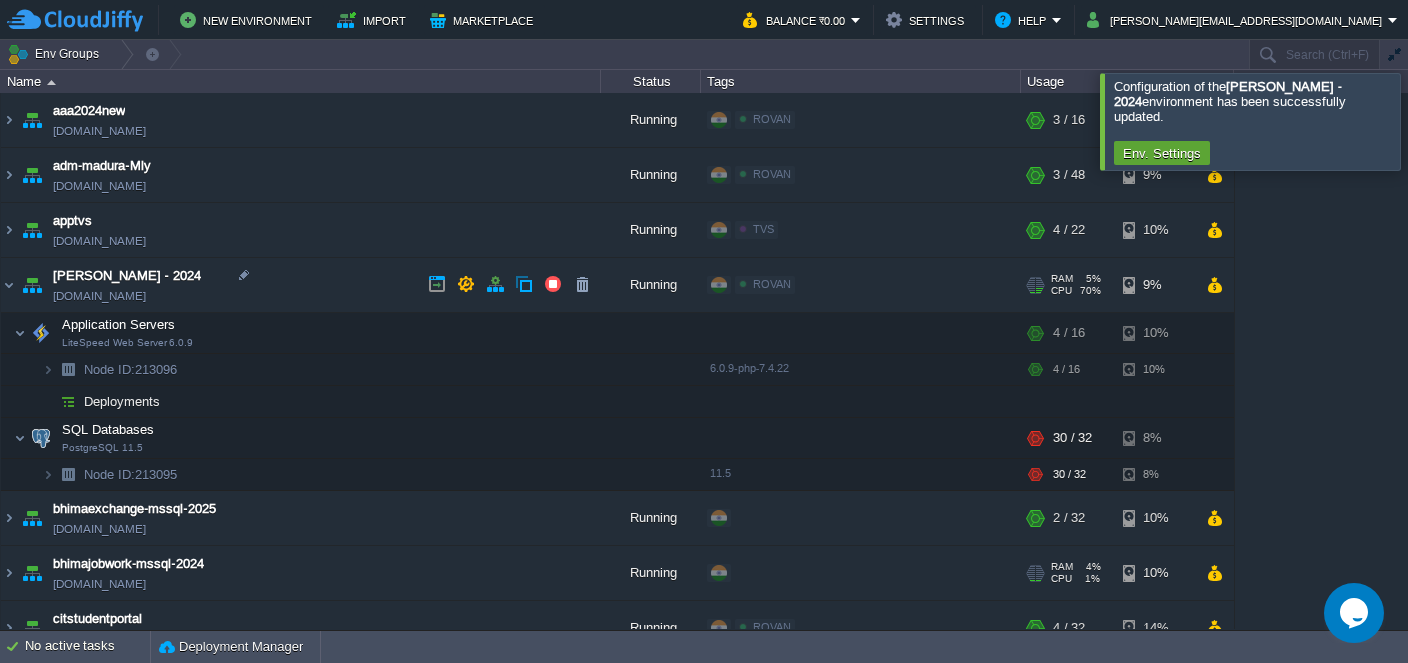 click on "[DOMAIN_NAME]" at bounding box center (99, 296) 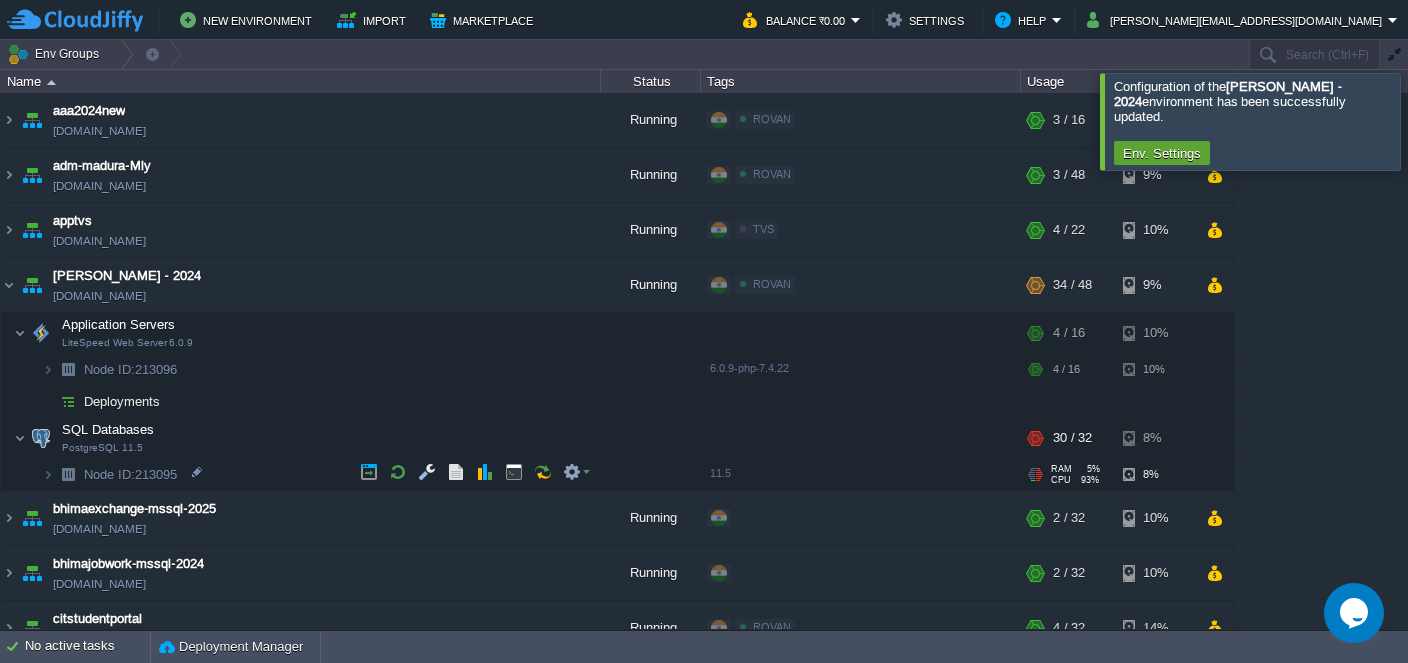 click at bounding box center (21, 474) 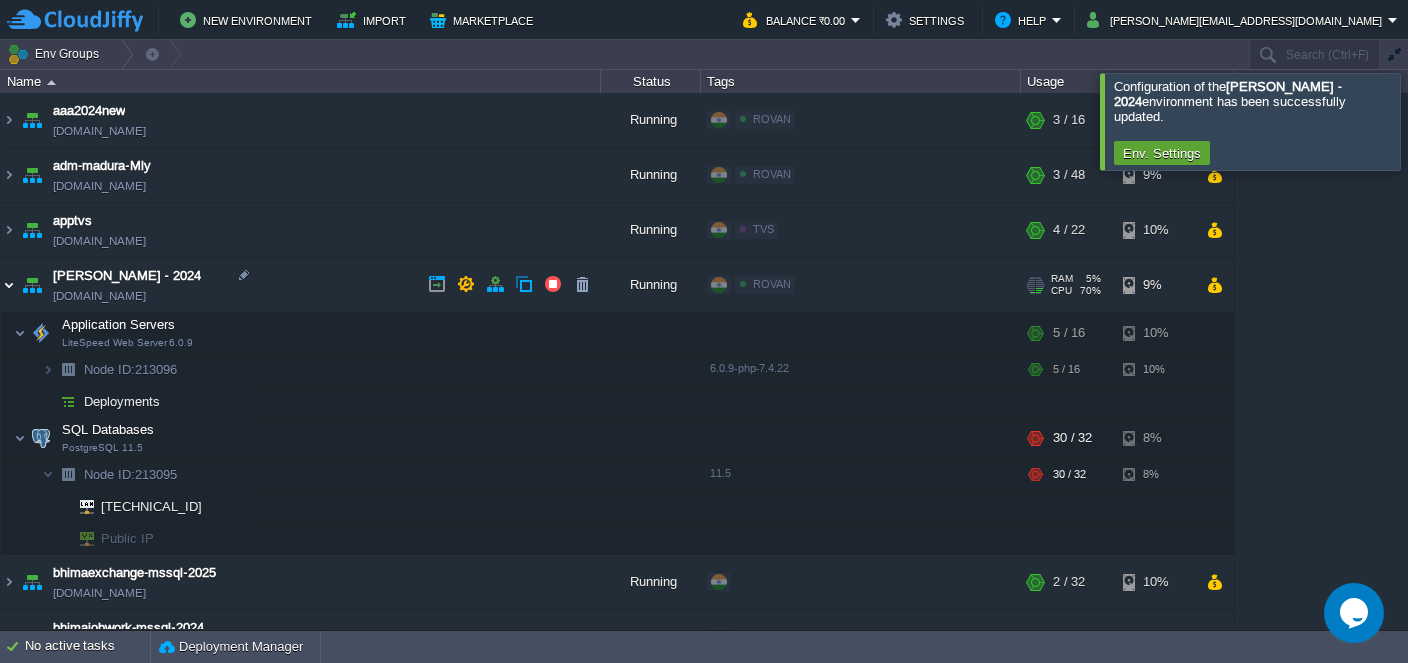 click at bounding box center [9, 285] 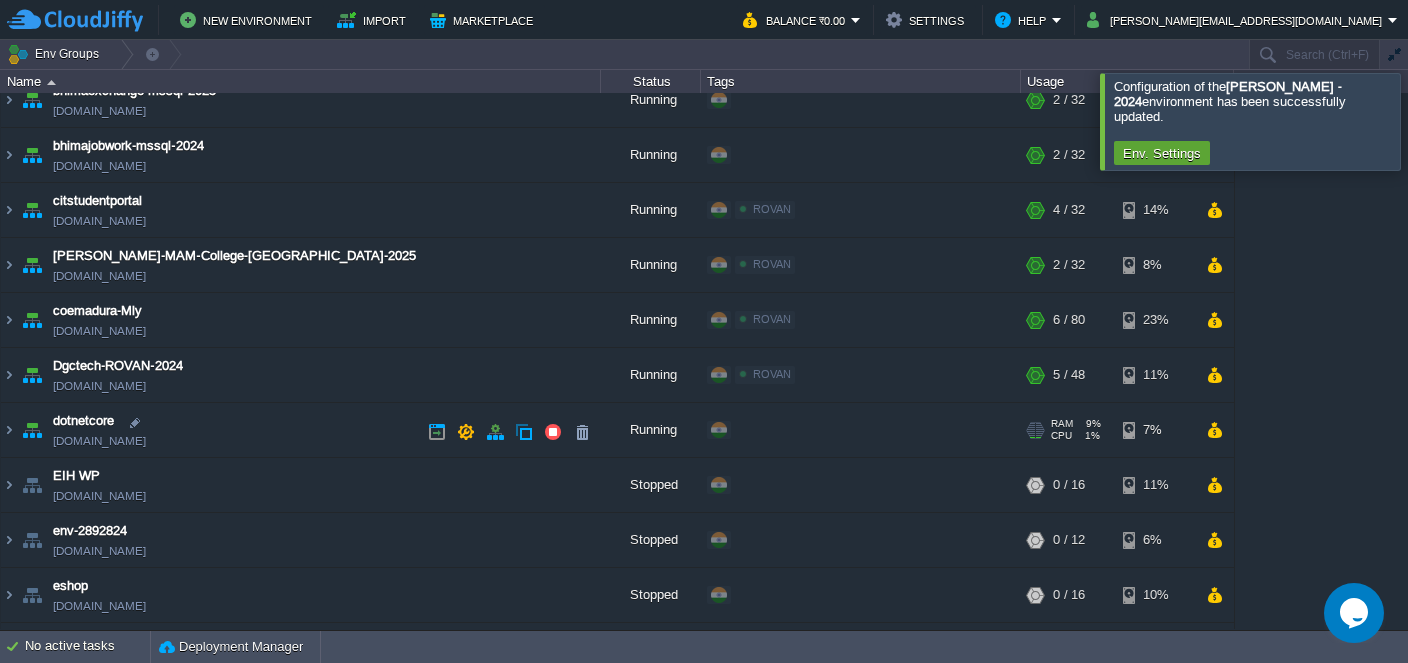 scroll, scrollTop: 290, scrollLeft: 0, axis: vertical 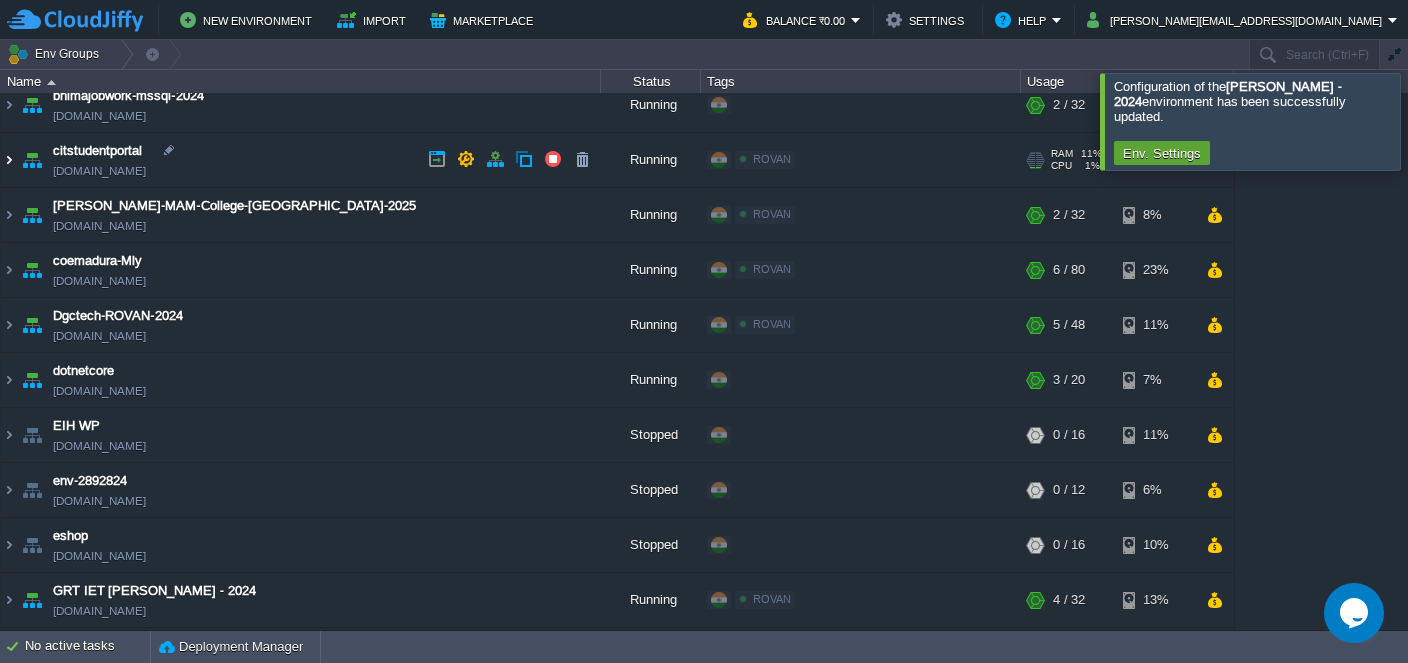 click at bounding box center (9, 160) 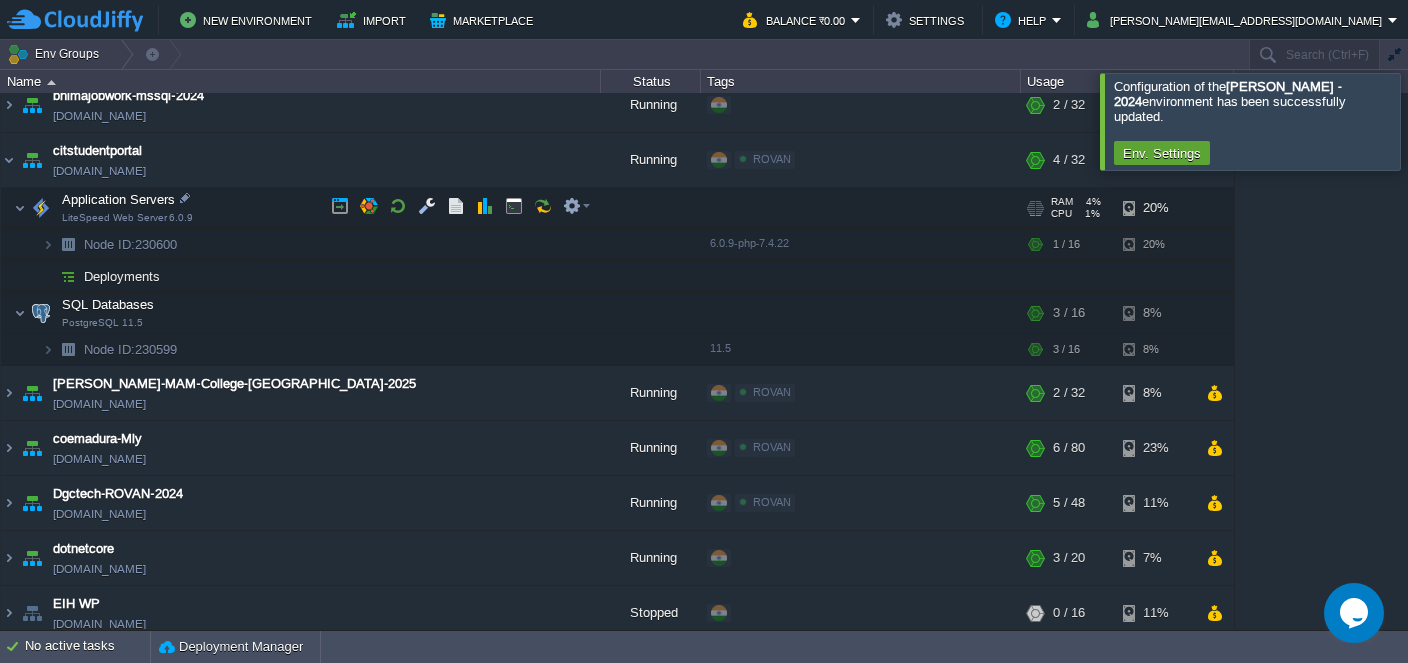 scroll, scrollTop: 0, scrollLeft: 0, axis: both 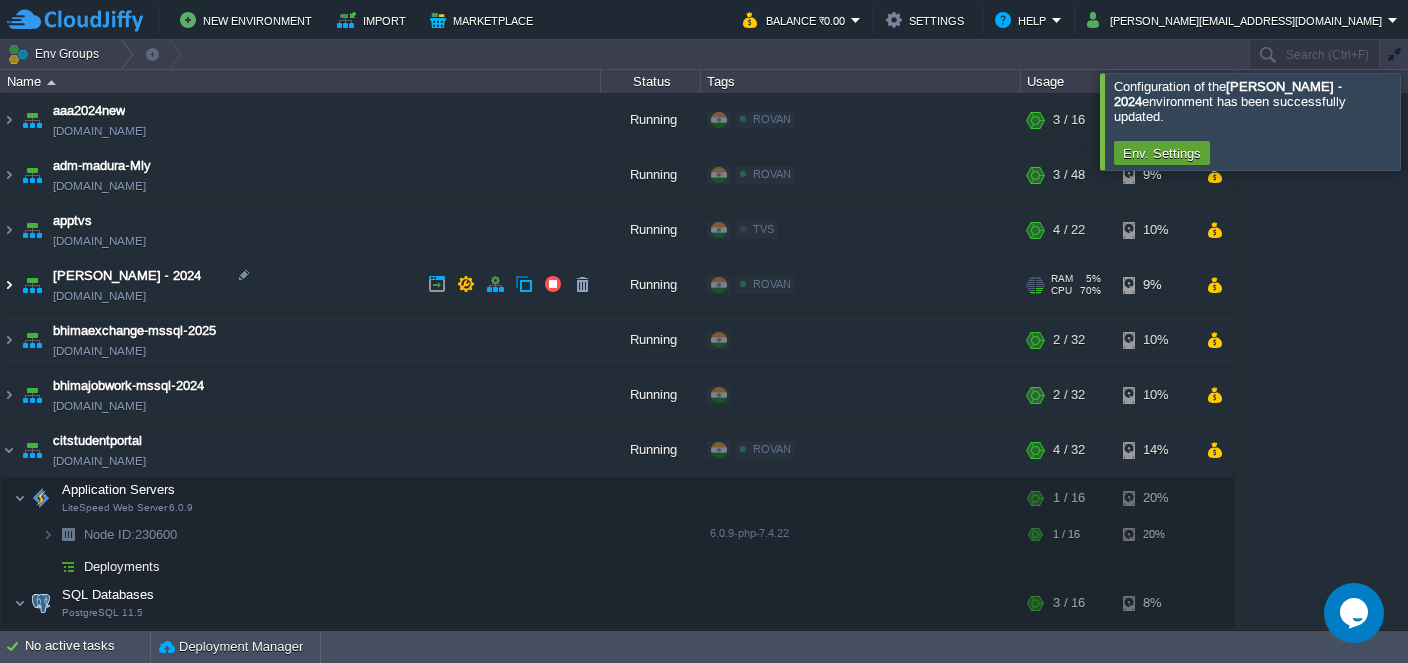 click at bounding box center [9, 285] 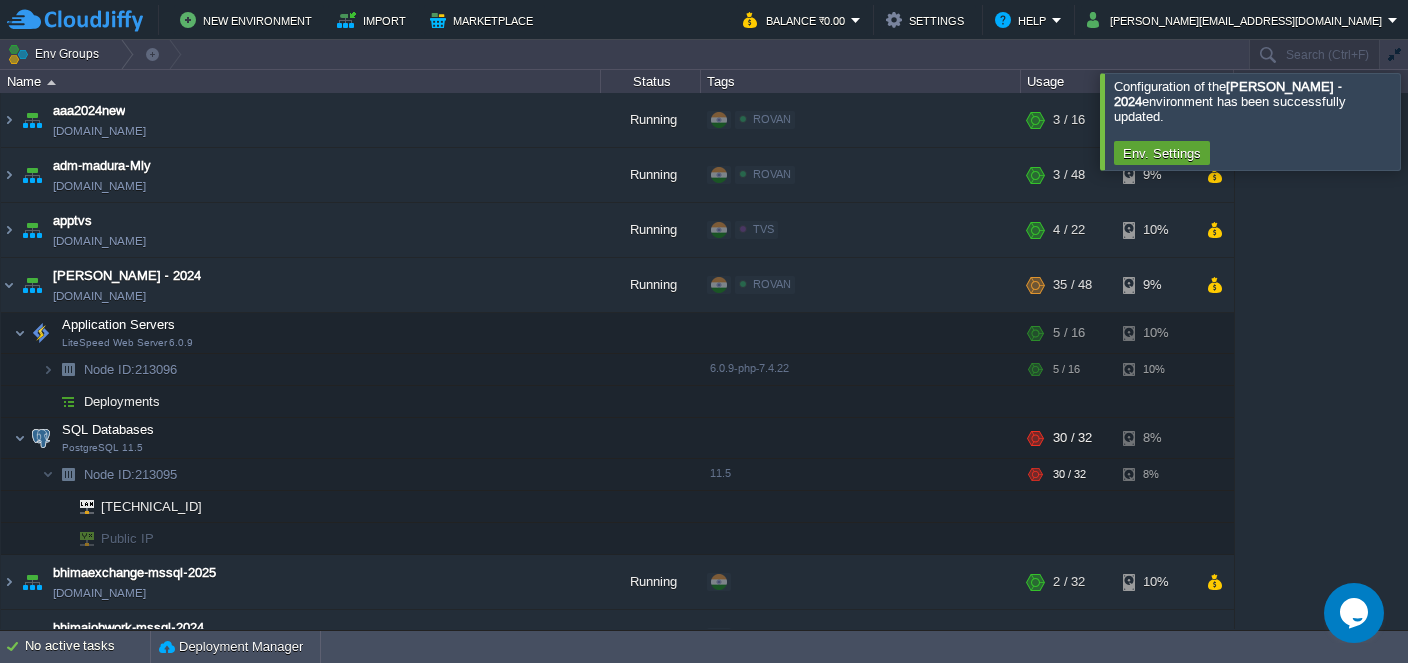 click at bounding box center [1432, 121] 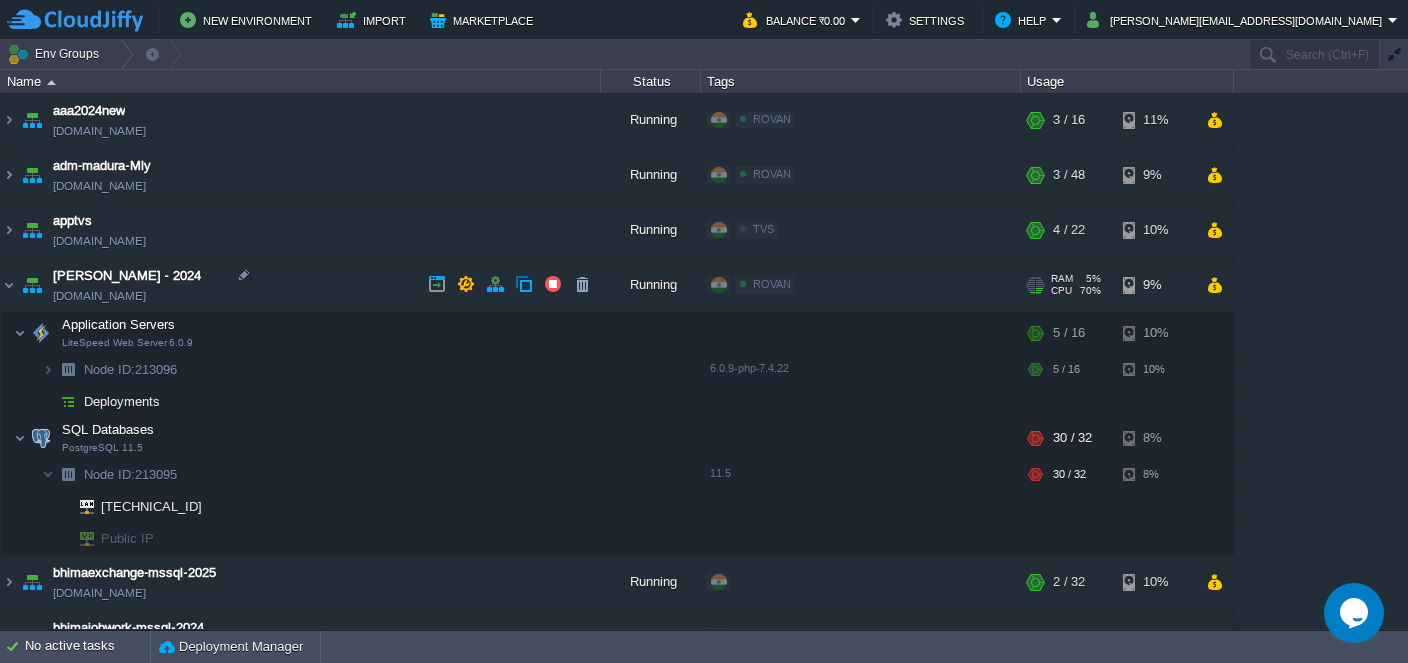 click on "[DOMAIN_NAME]" at bounding box center [99, 296] 